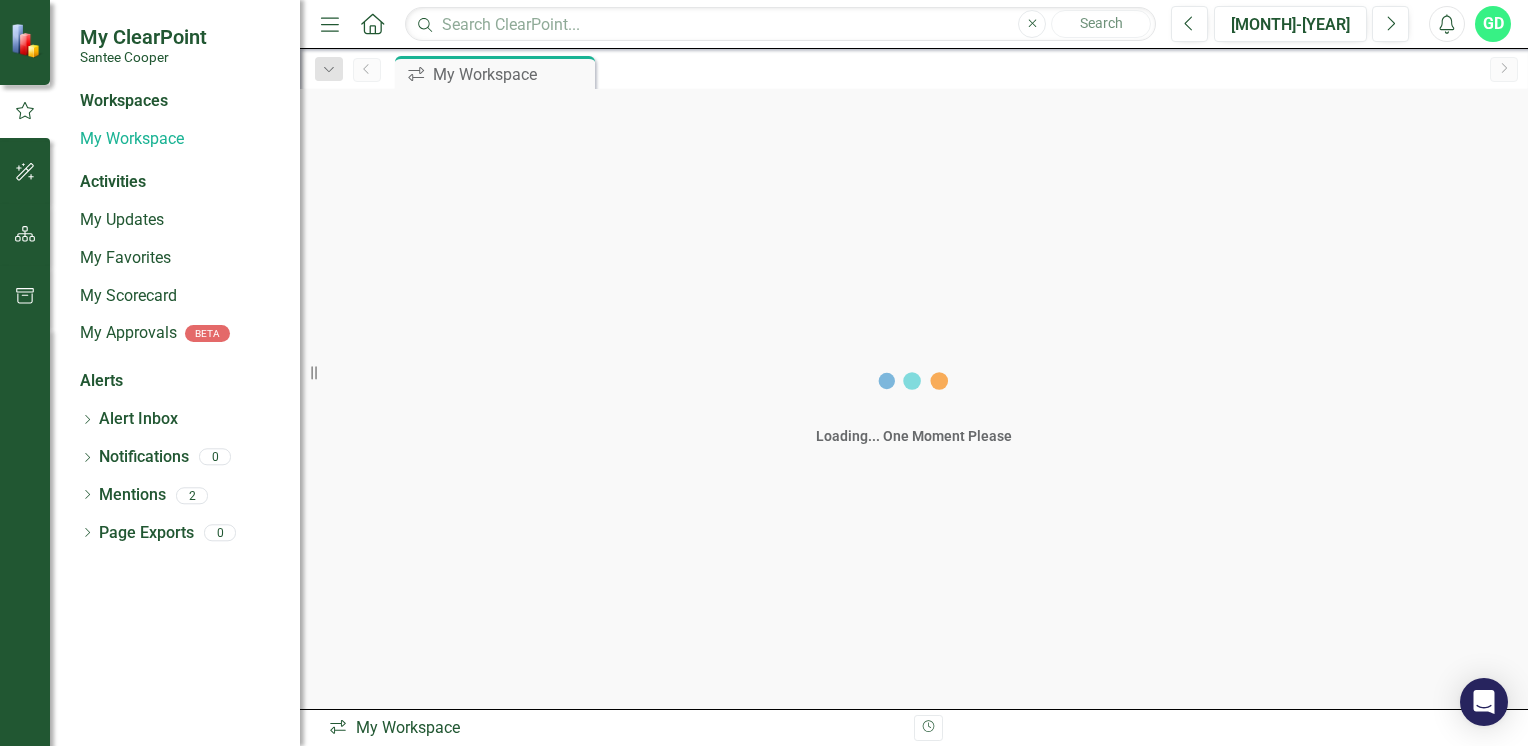 scroll, scrollTop: 0, scrollLeft: 0, axis: both 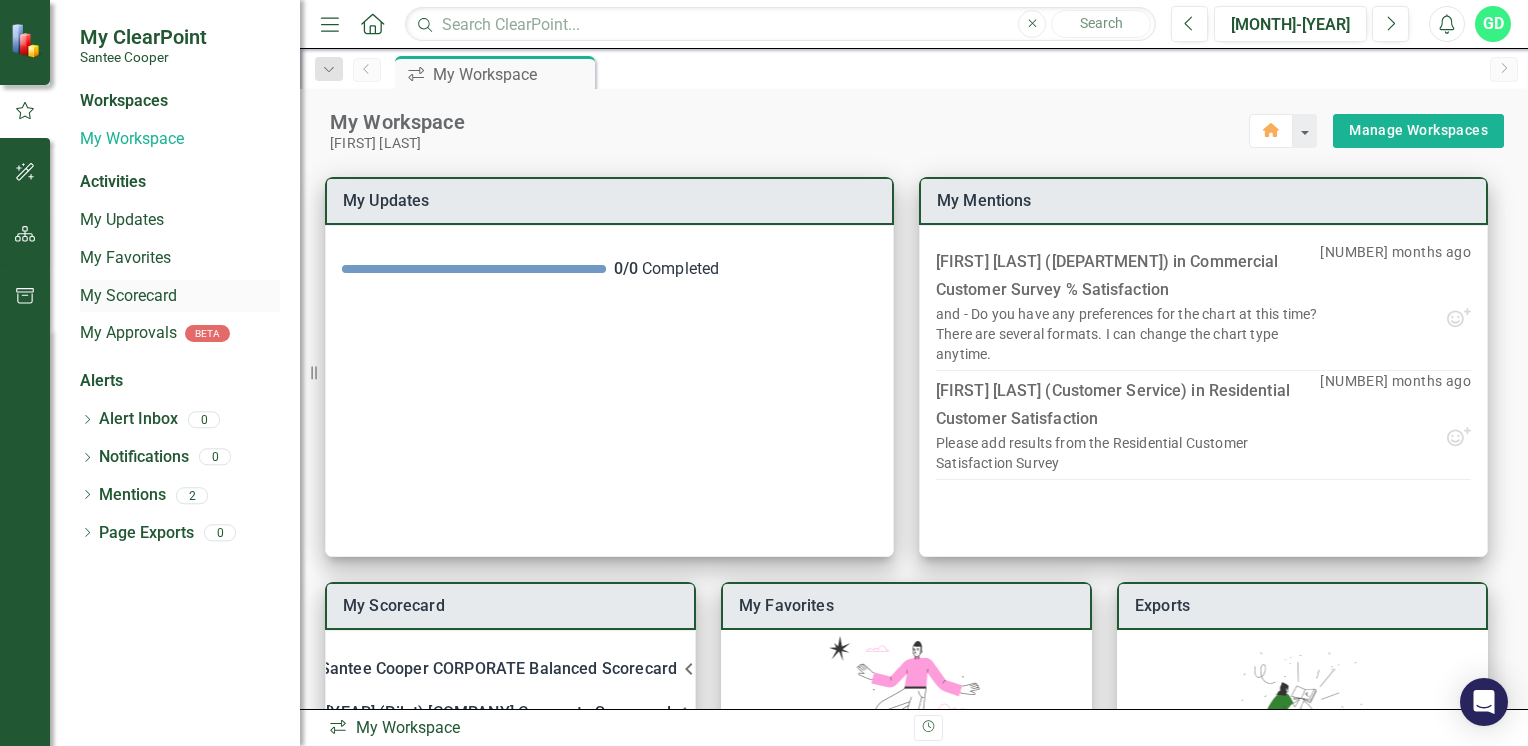 click on "My Scorecard" at bounding box center [180, 296] 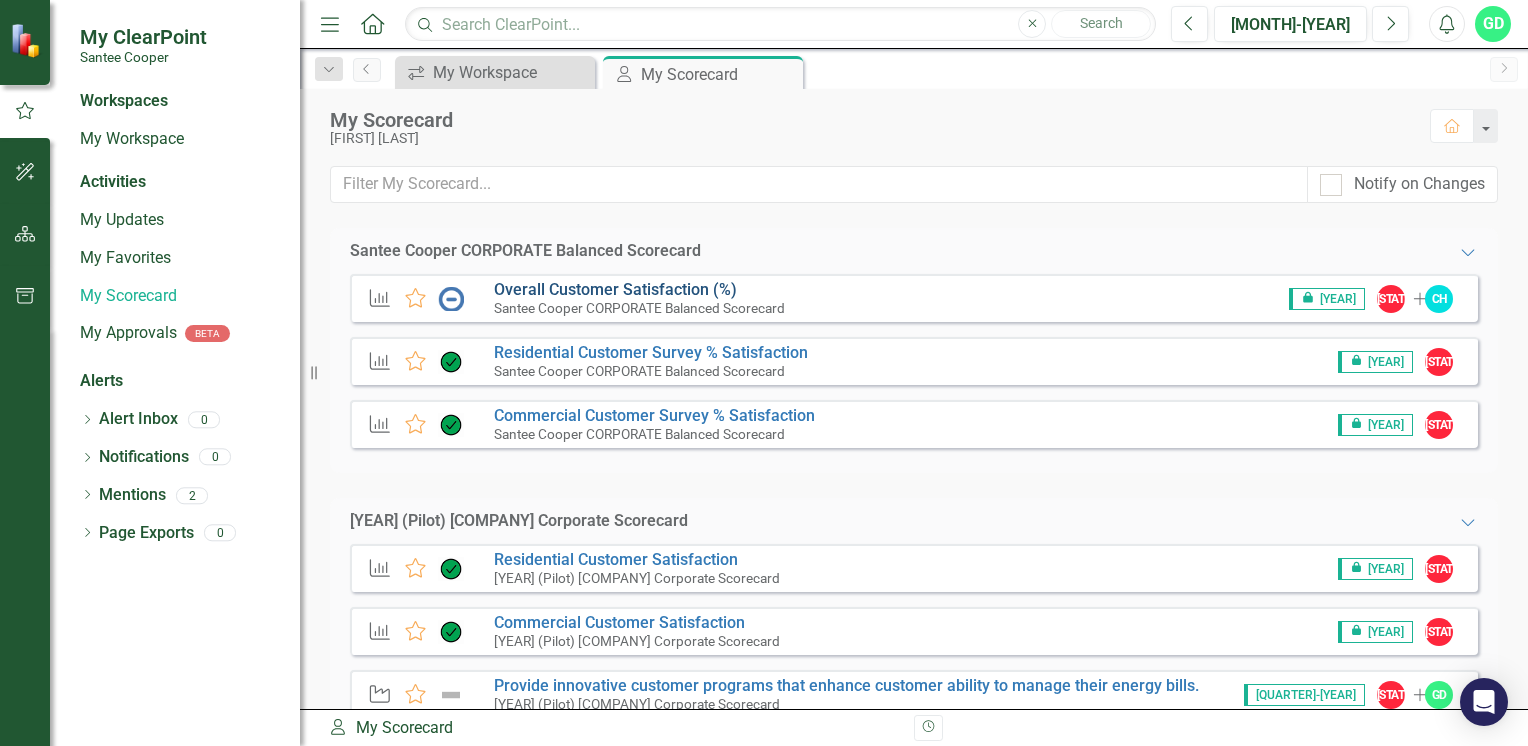 click on "Overall Customer Satisfaction (%)" at bounding box center (615, 289) 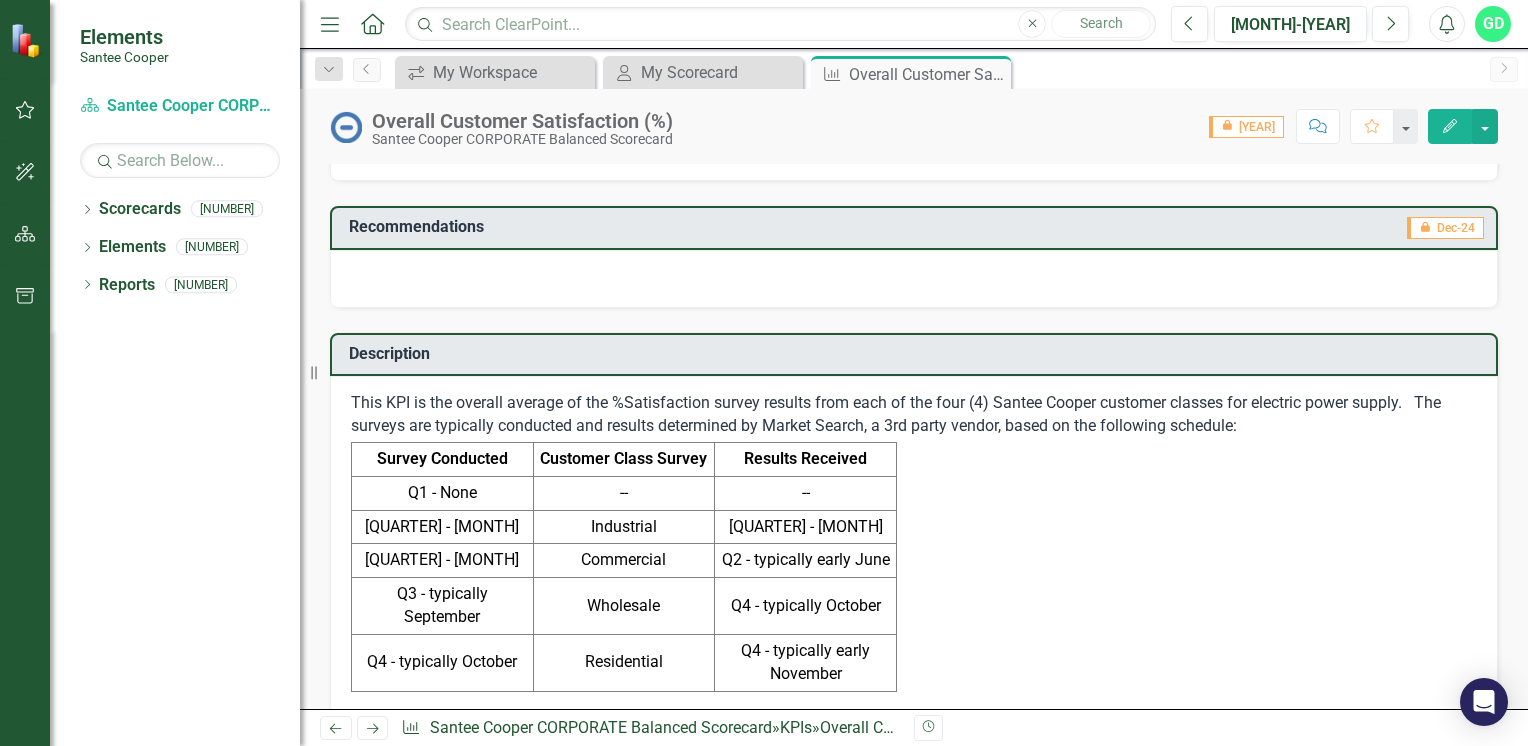 scroll, scrollTop: 600, scrollLeft: 0, axis: vertical 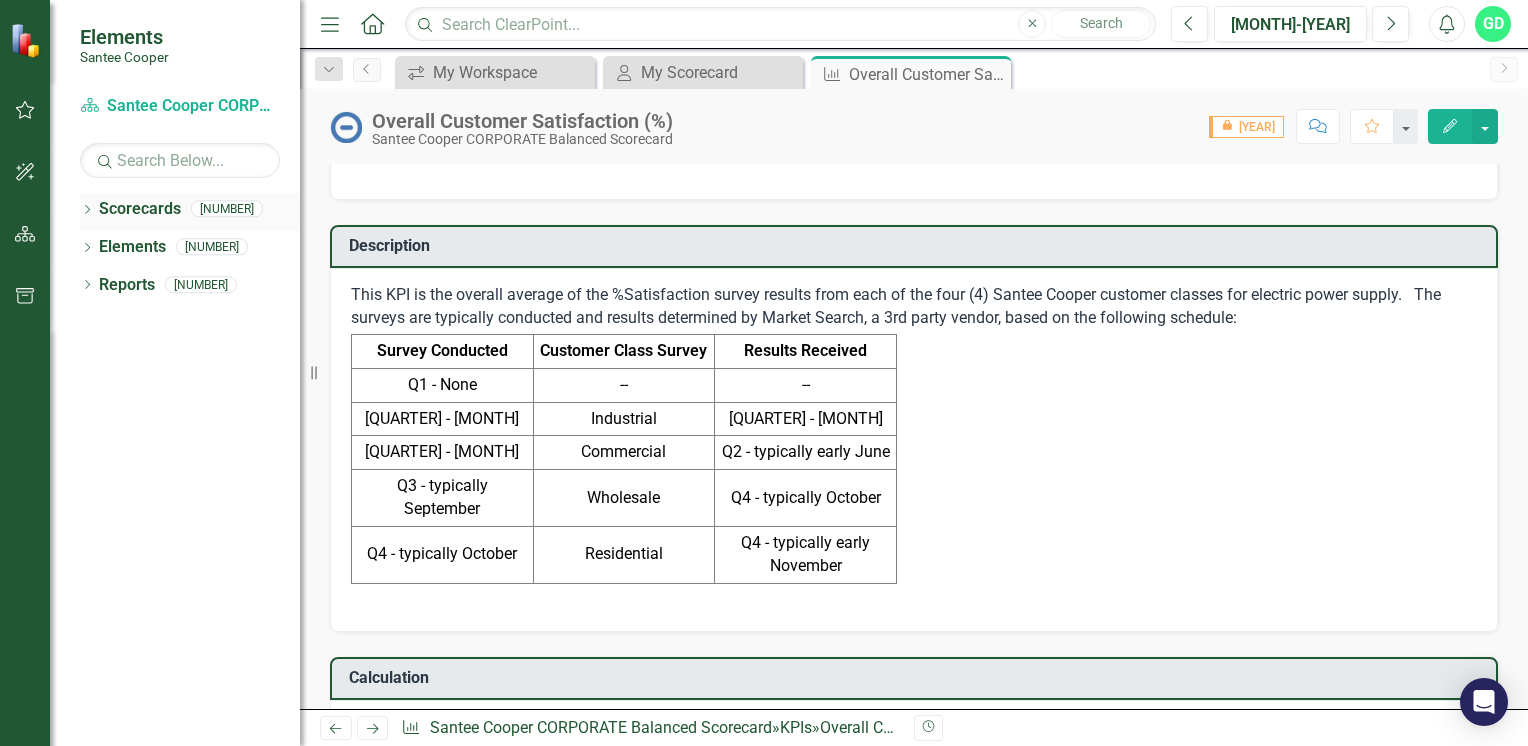 click on "Scorecards" at bounding box center [140, 209] 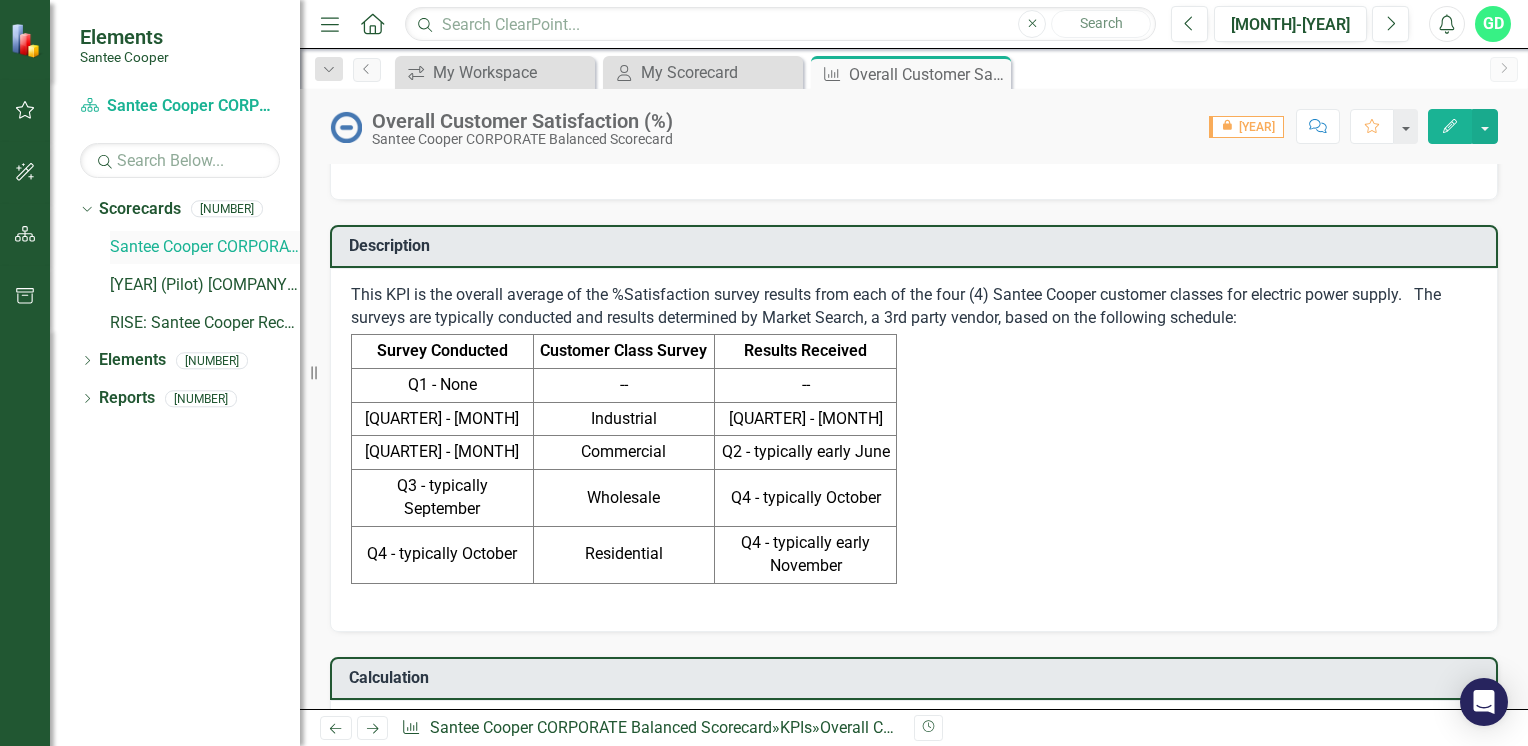 click on "Santee Cooper CORPORATE Balanced Scorecard" at bounding box center (205, 247) 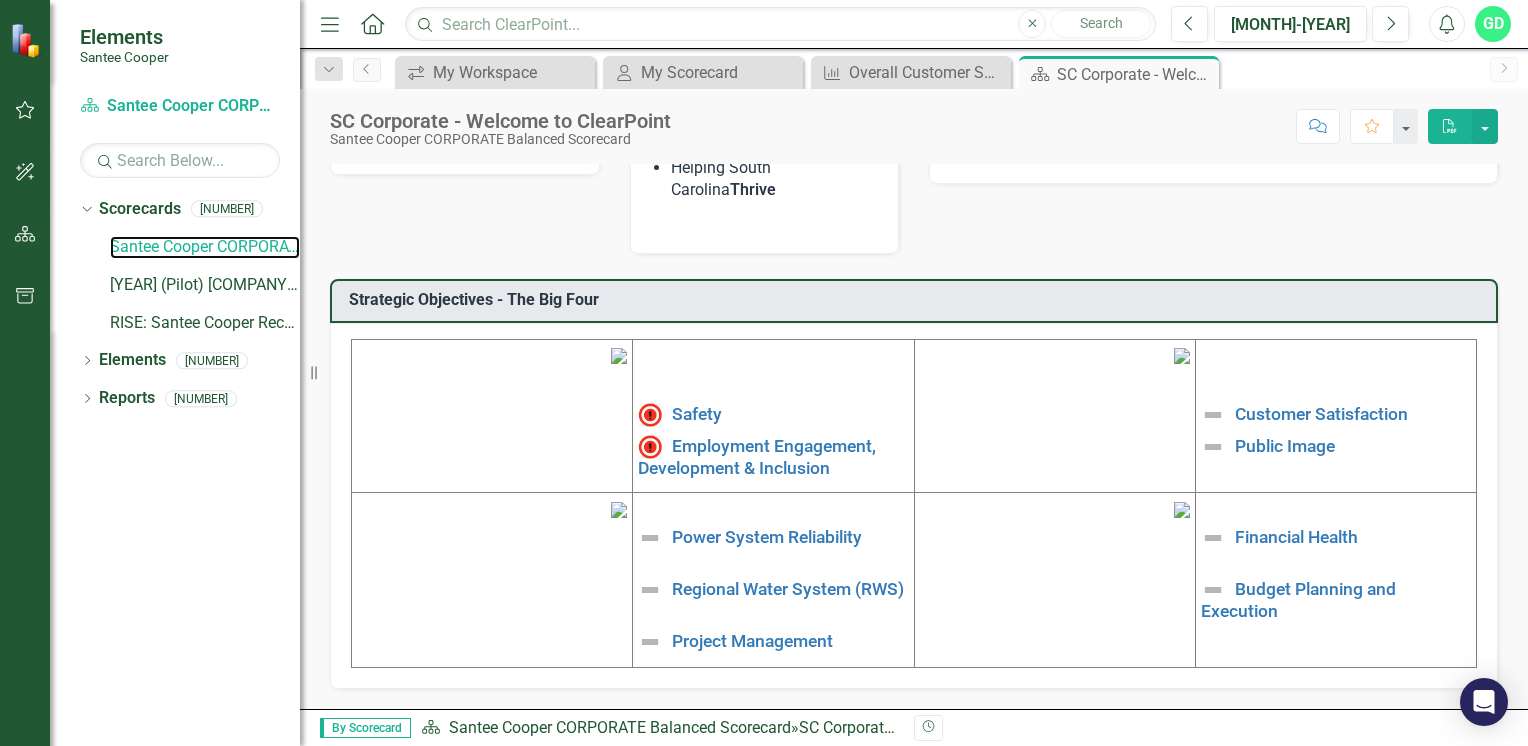 scroll, scrollTop: 400, scrollLeft: 0, axis: vertical 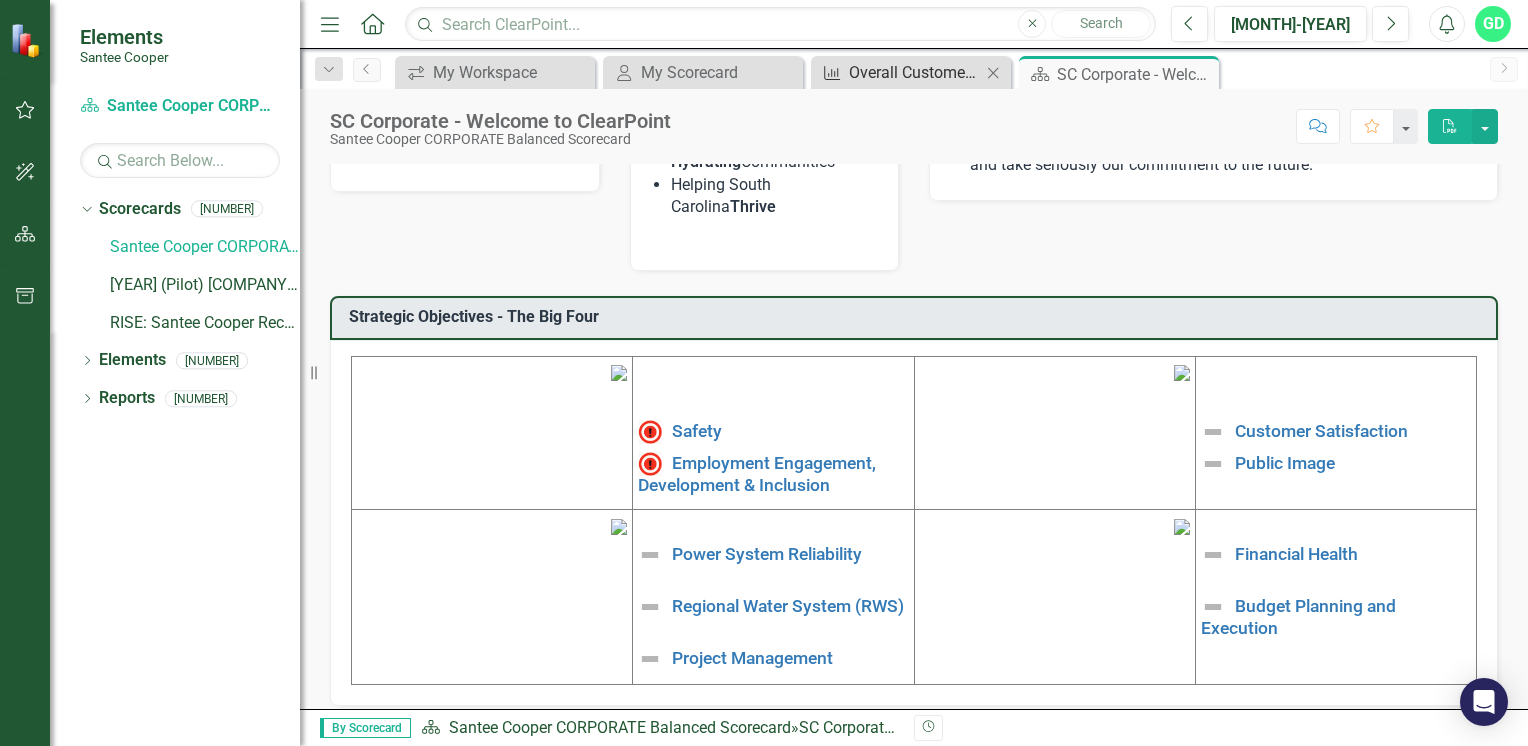 click on "Overall Customer Satisfaction (%)" at bounding box center (915, 72) 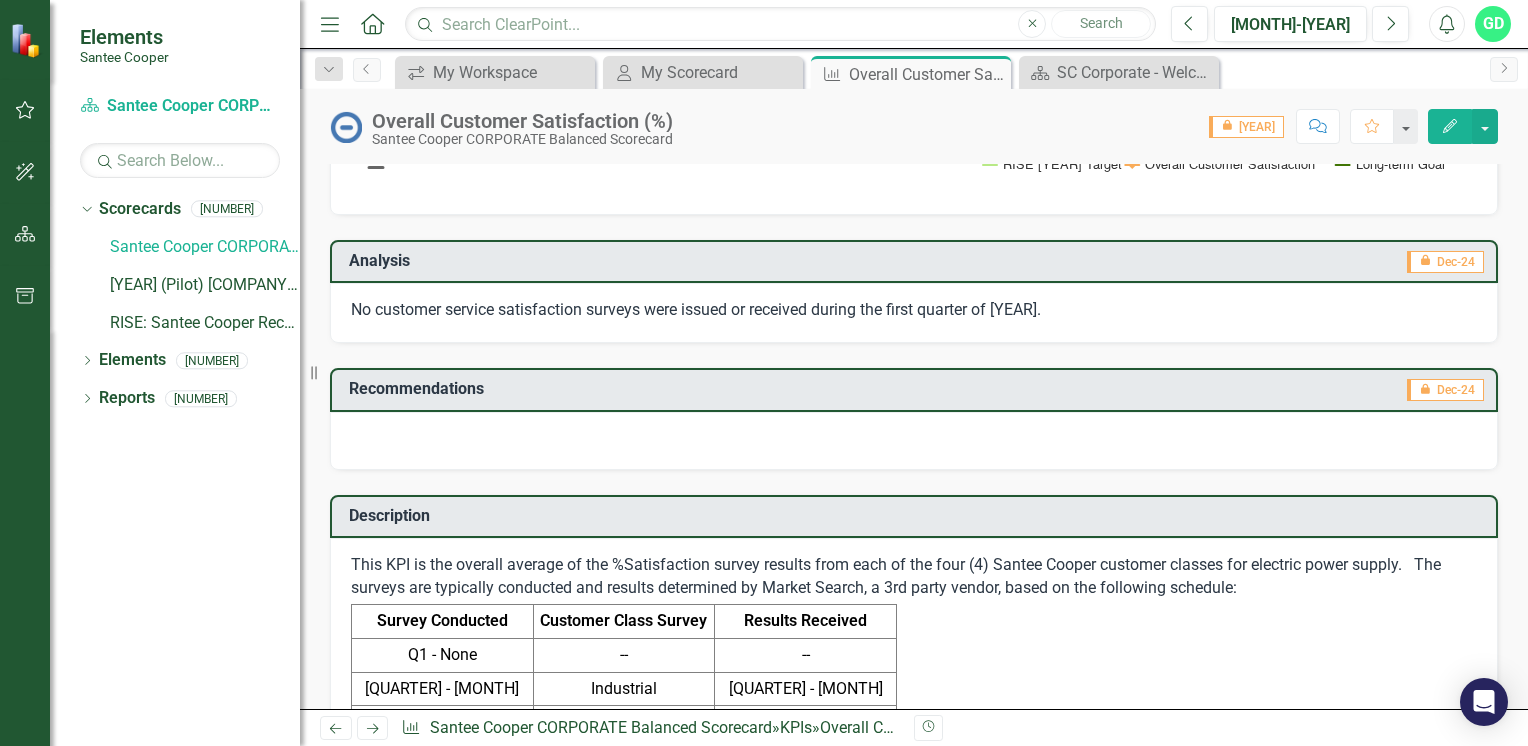 scroll, scrollTop: 0, scrollLeft: 0, axis: both 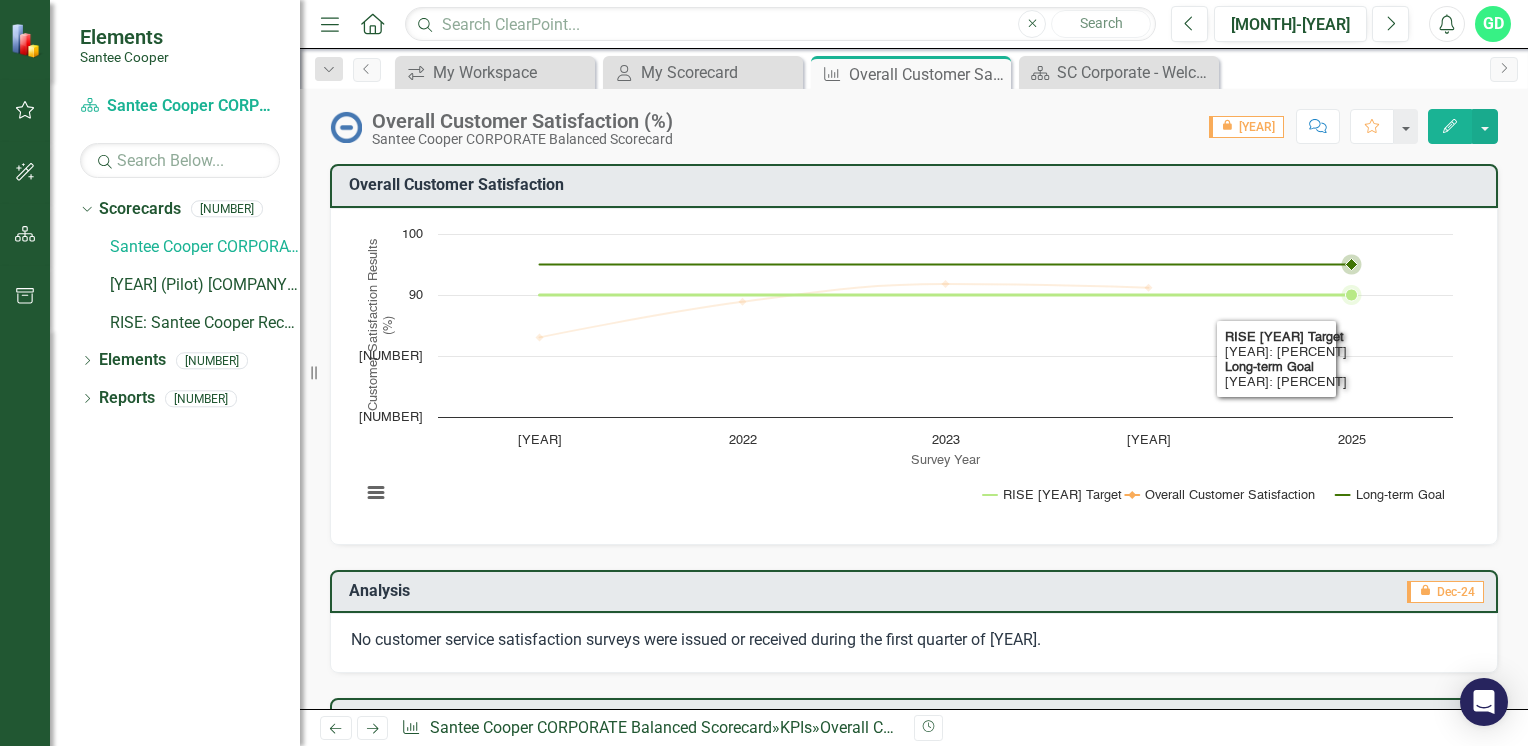 click at bounding box center [1352, 295] 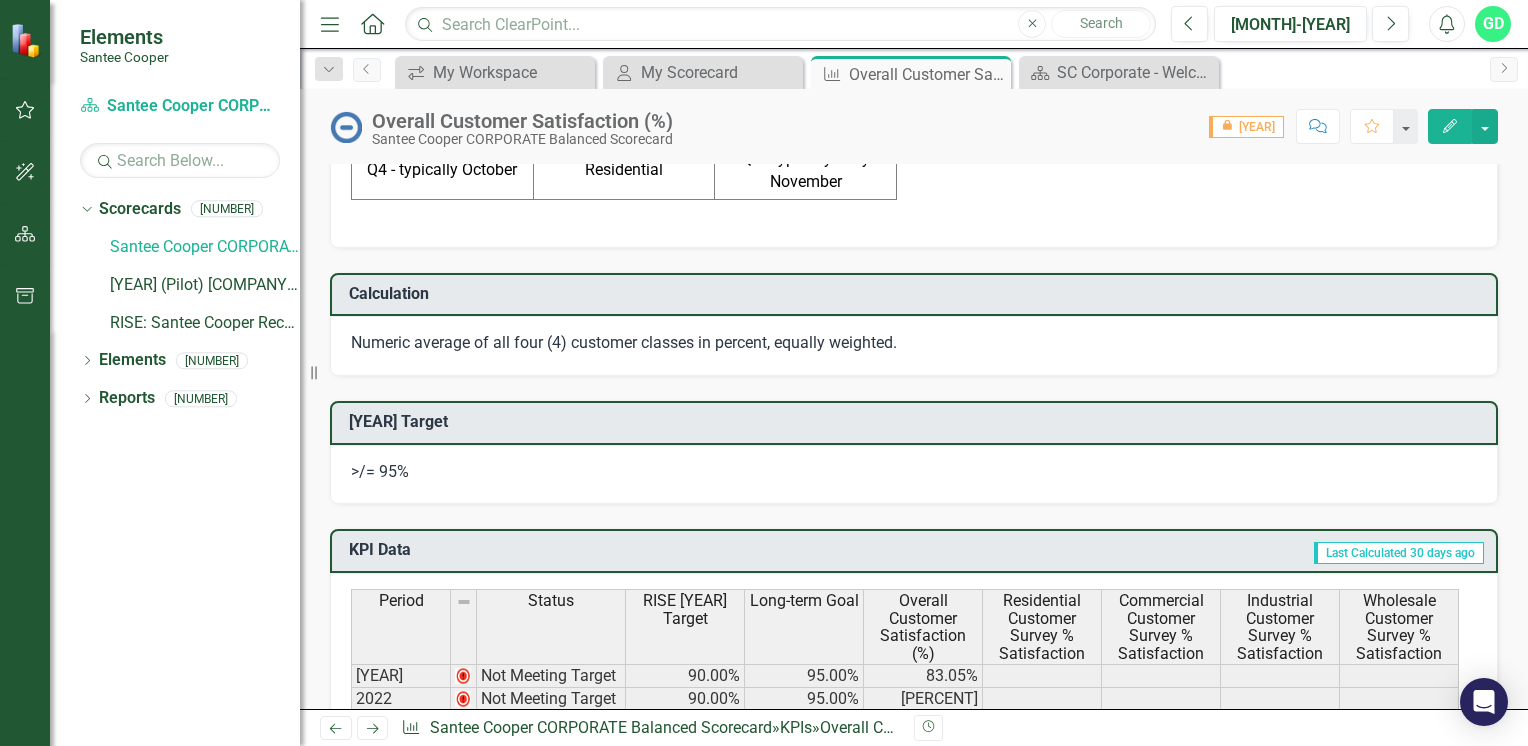 scroll, scrollTop: 1100, scrollLeft: 0, axis: vertical 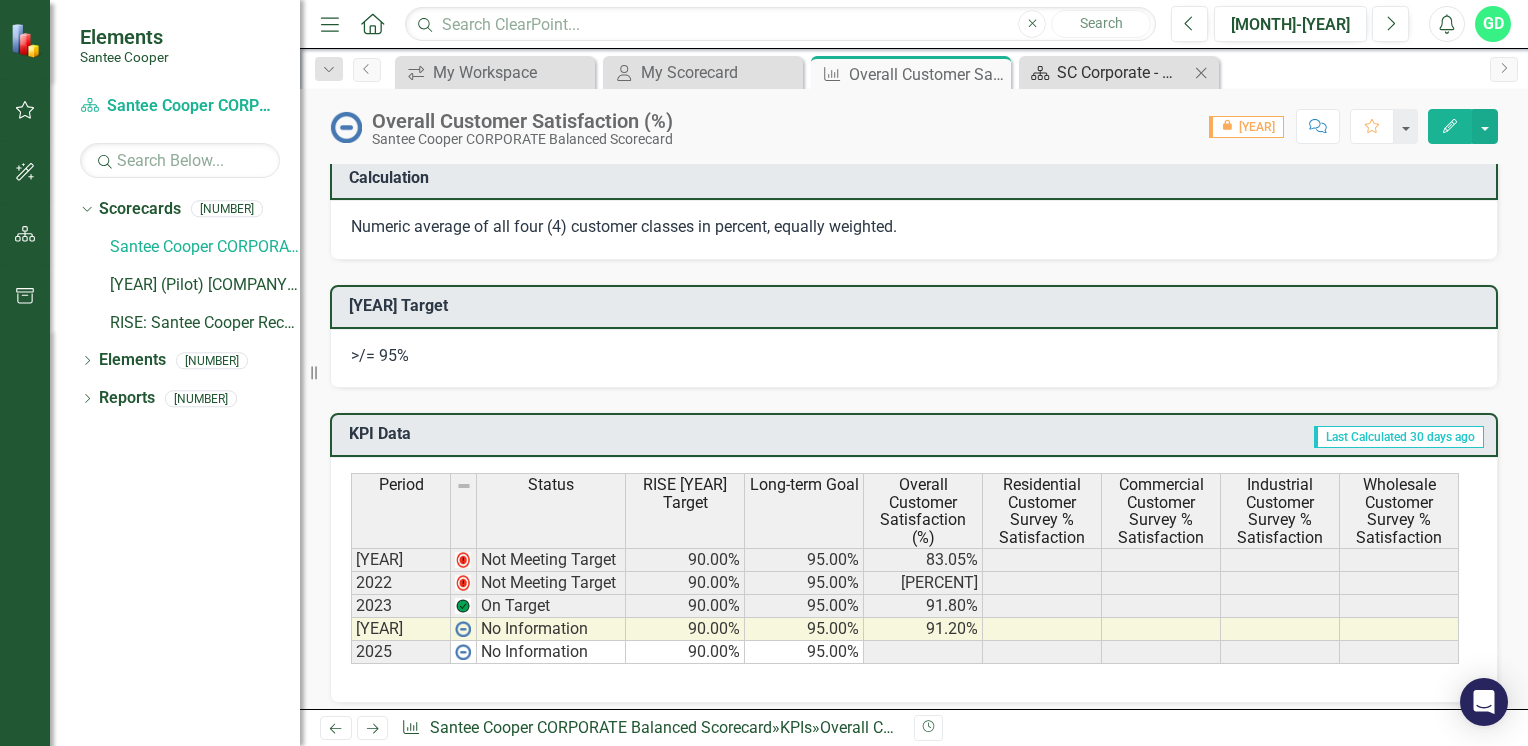 click on "SC Corporate - Welcome to ClearPoint" at bounding box center (1123, 72) 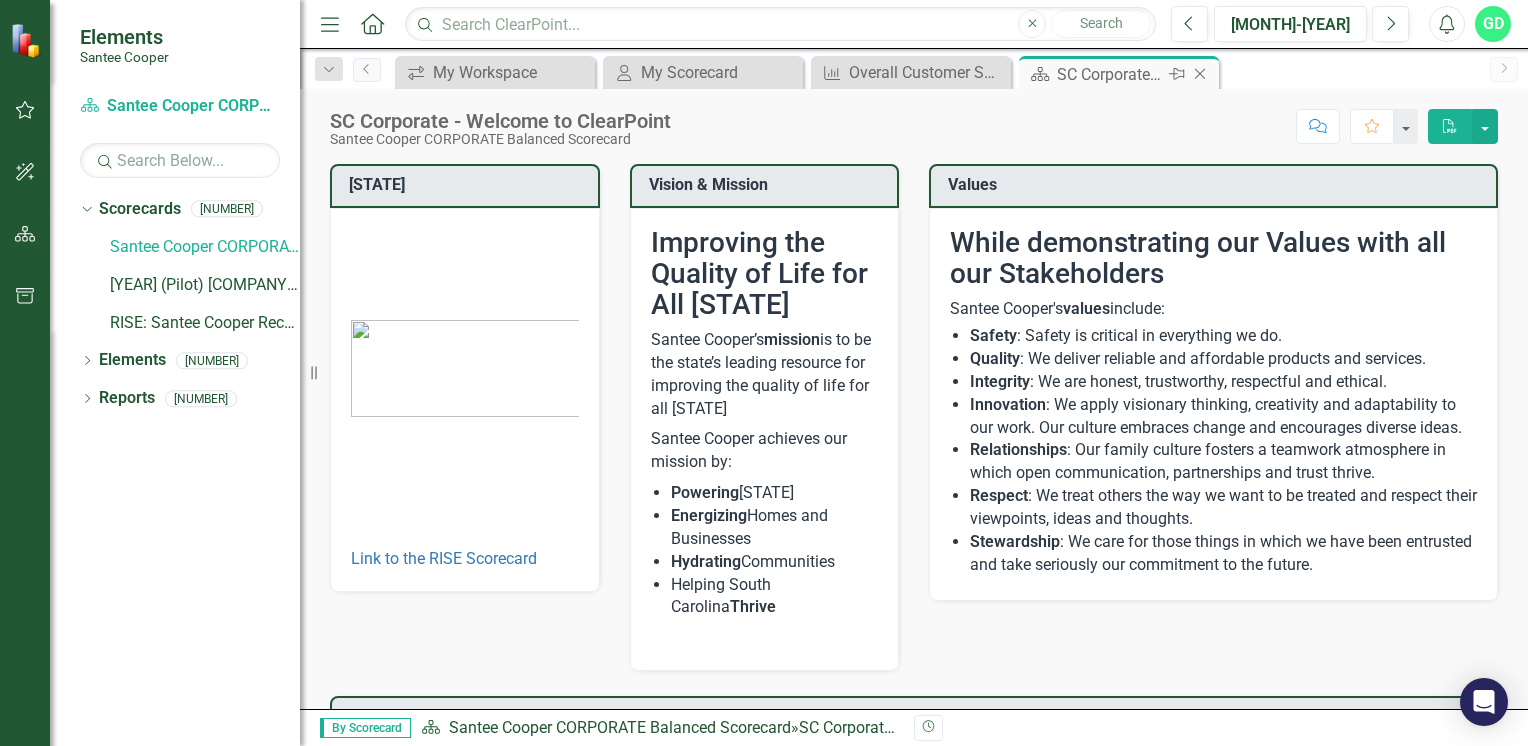 click on "Close" at bounding box center [1200, 74] 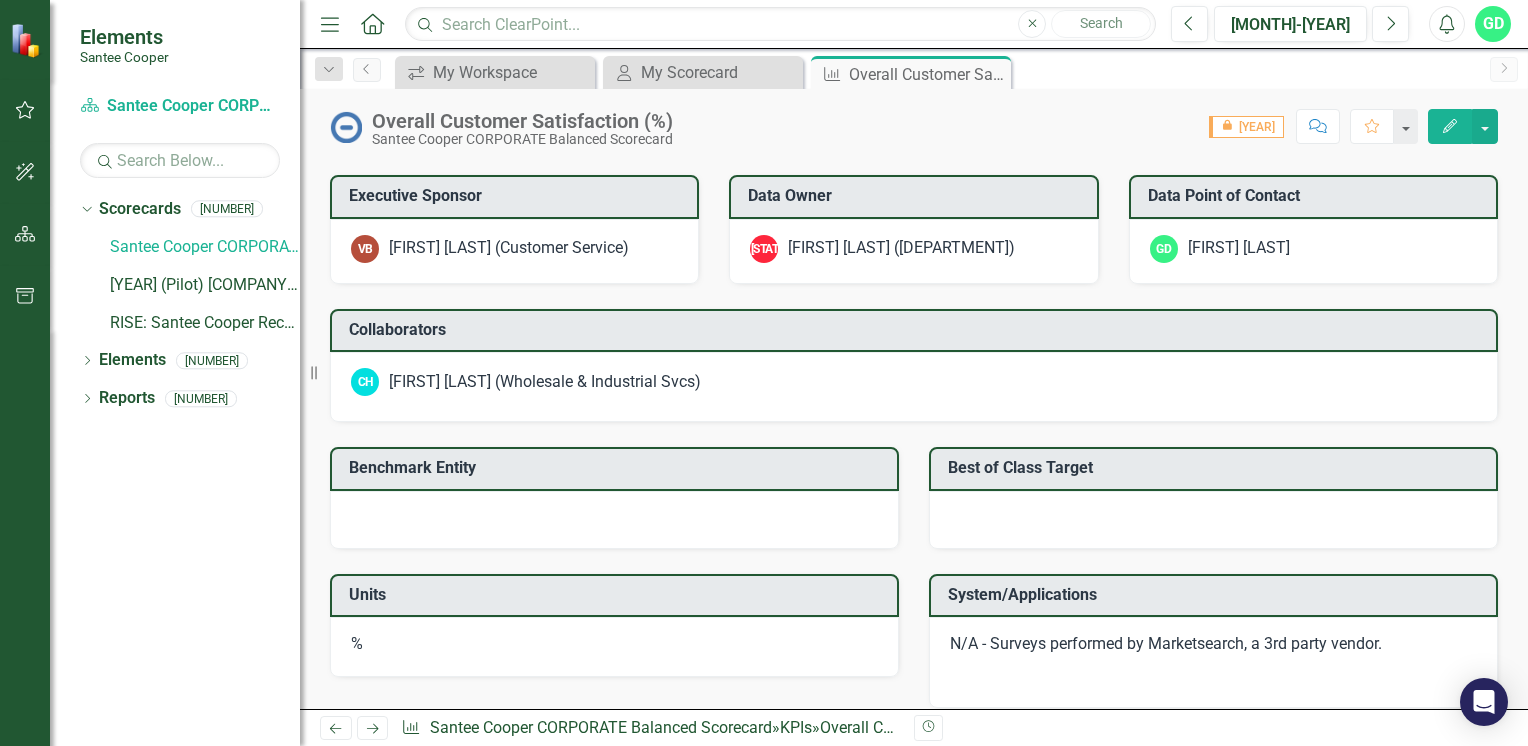 scroll, scrollTop: 1869, scrollLeft: 0, axis: vertical 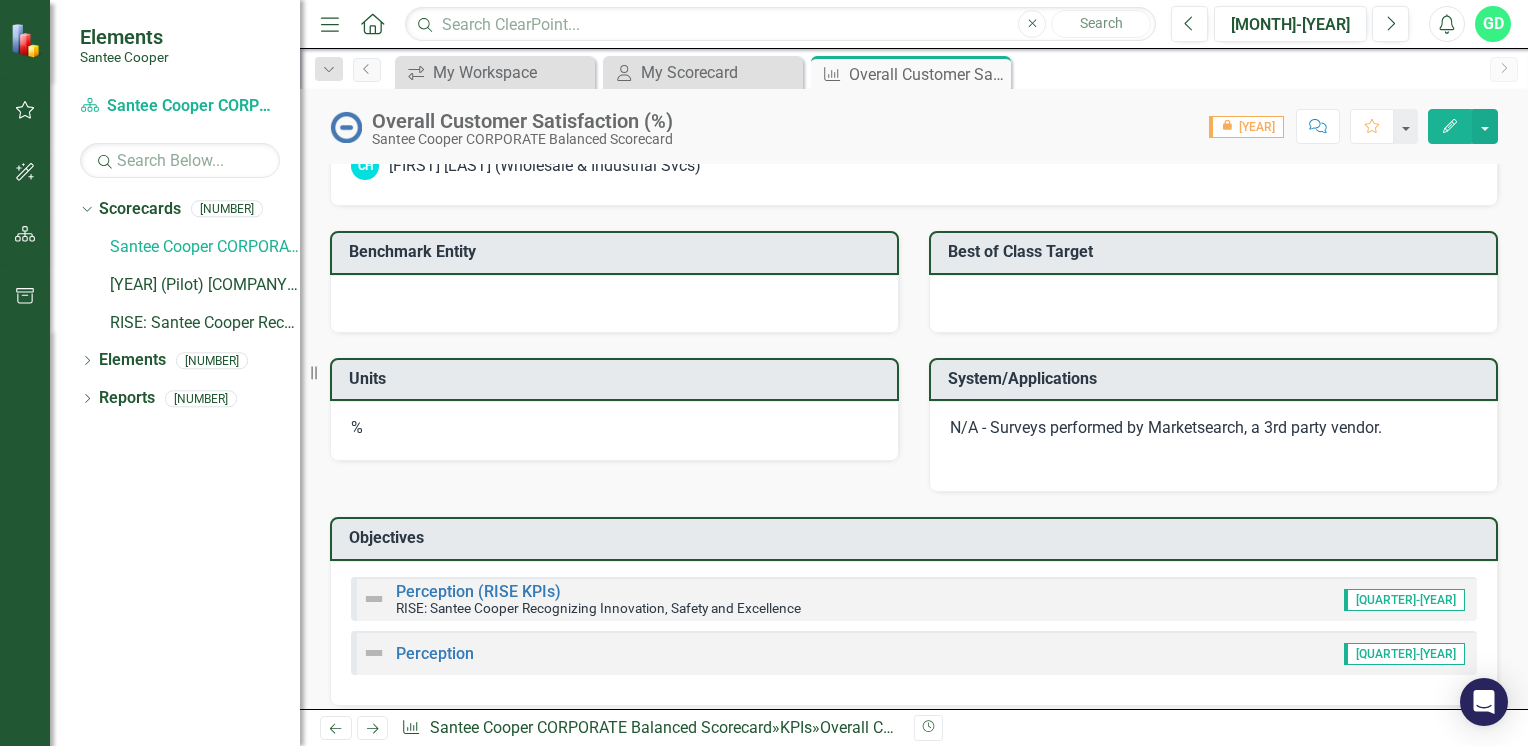 click at bounding box center [374, 599] 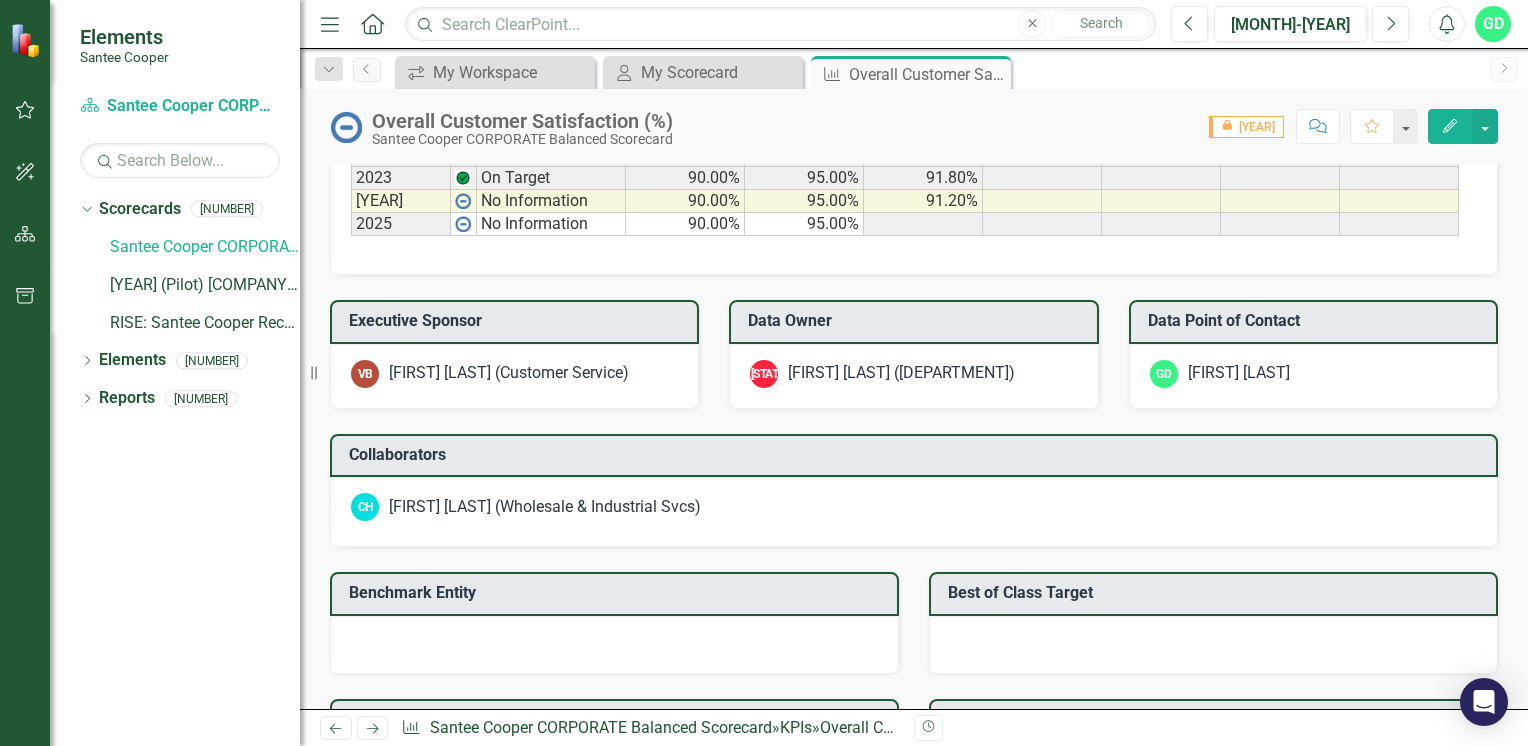 scroll, scrollTop: 1670, scrollLeft: 0, axis: vertical 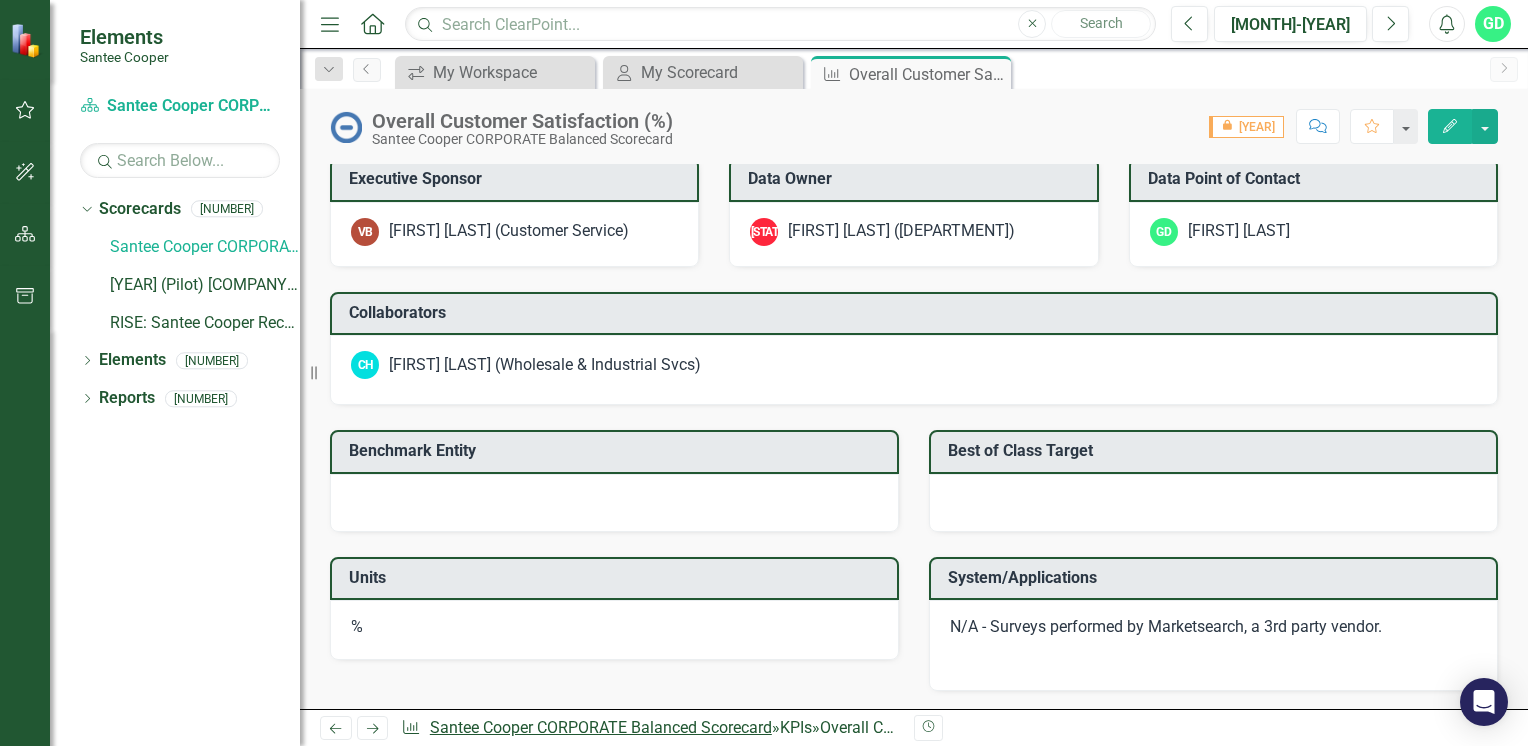click on "Santee Cooper CORPORATE Balanced Scorecard" at bounding box center [601, 727] 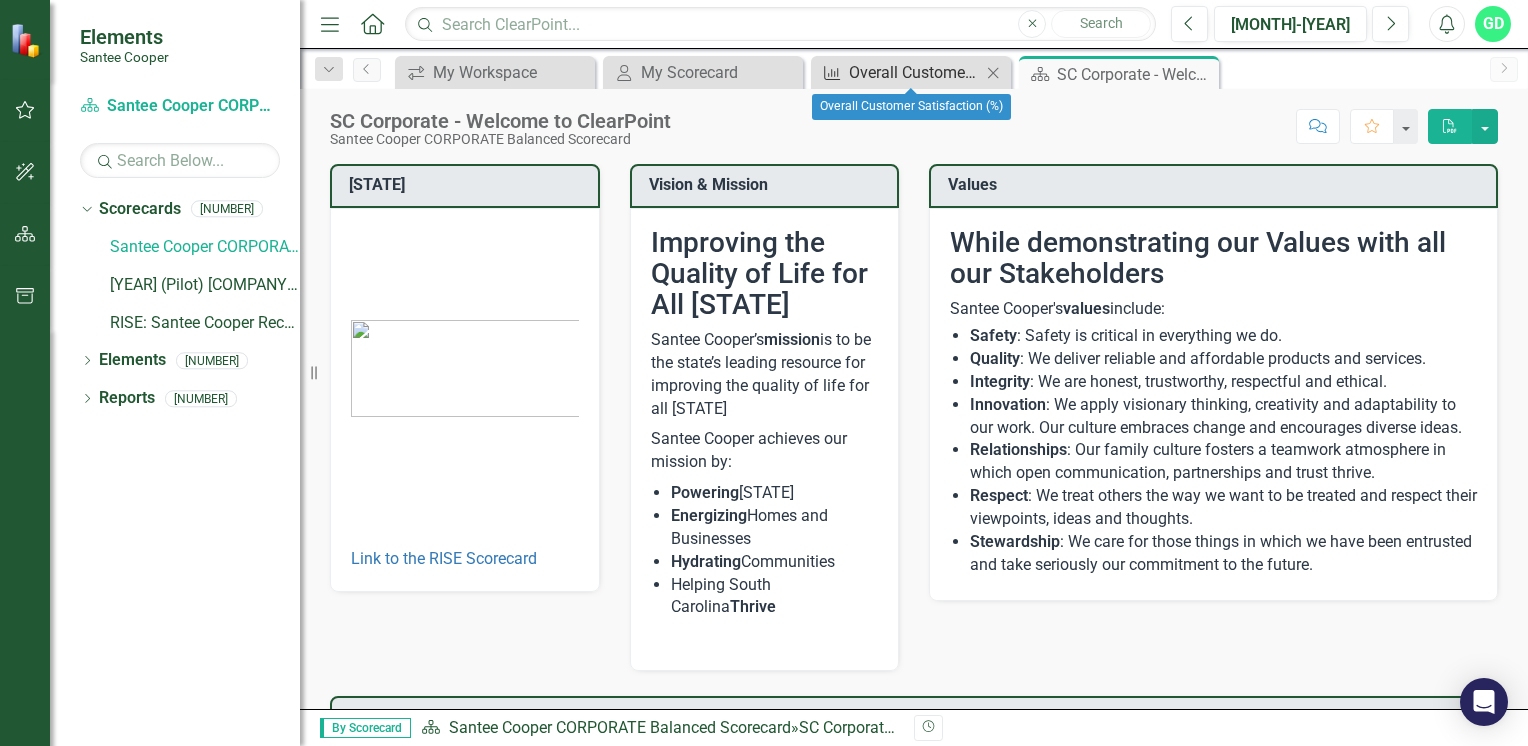 click on "KPI Overall Customer Satisfaction (%) Close" at bounding box center (911, 72) 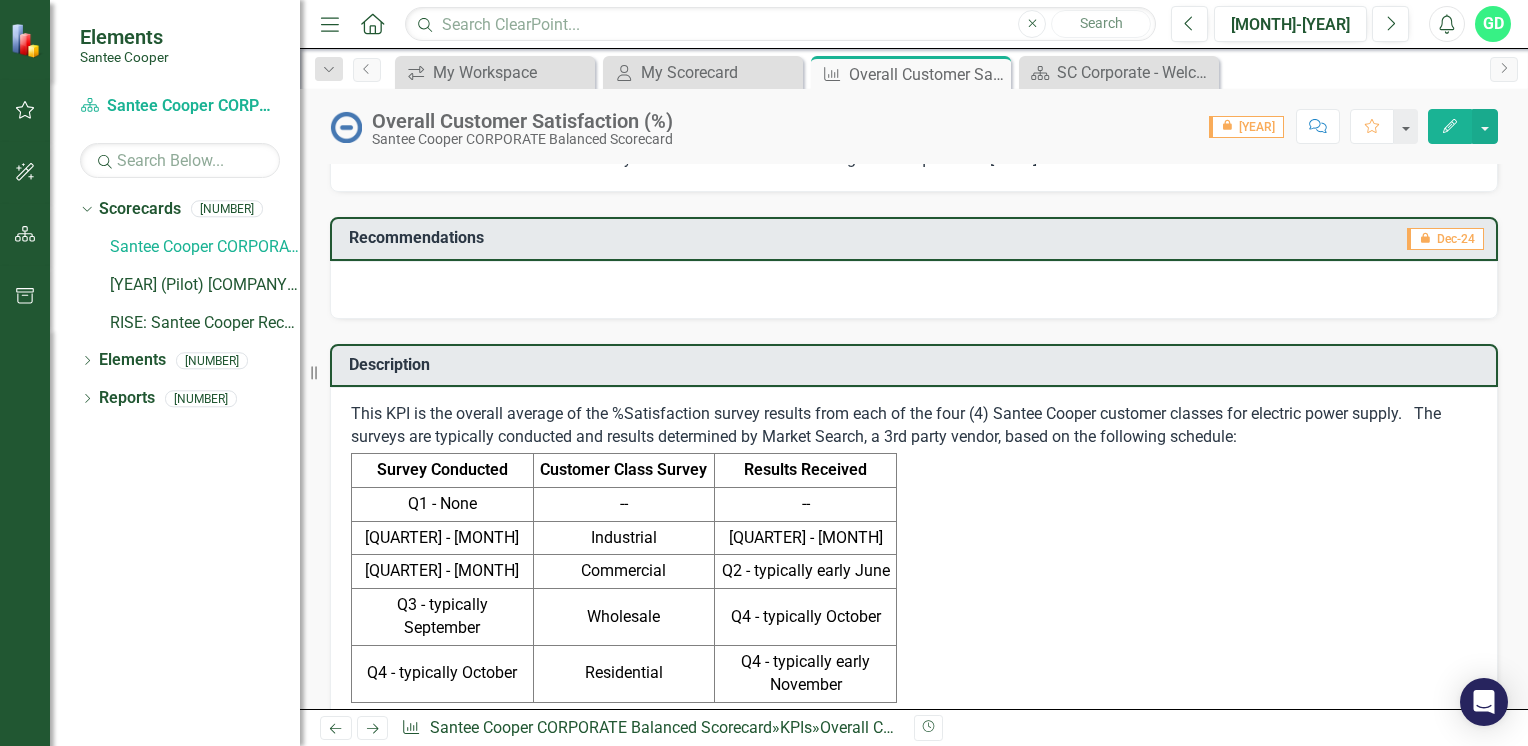 scroll, scrollTop: 600, scrollLeft: 0, axis: vertical 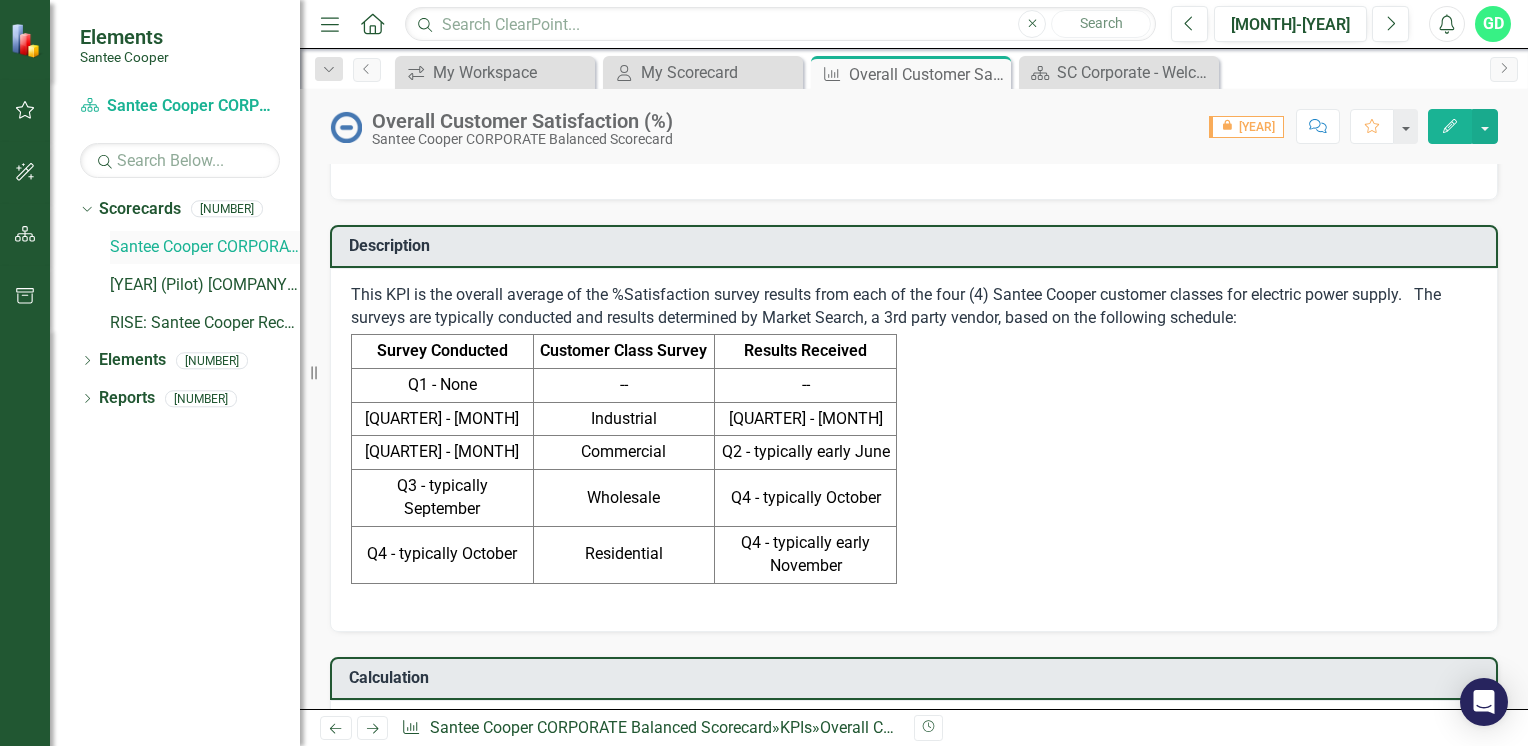 click on "Santee Cooper CORPORATE Balanced Scorecard" at bounding box center [205, 247] 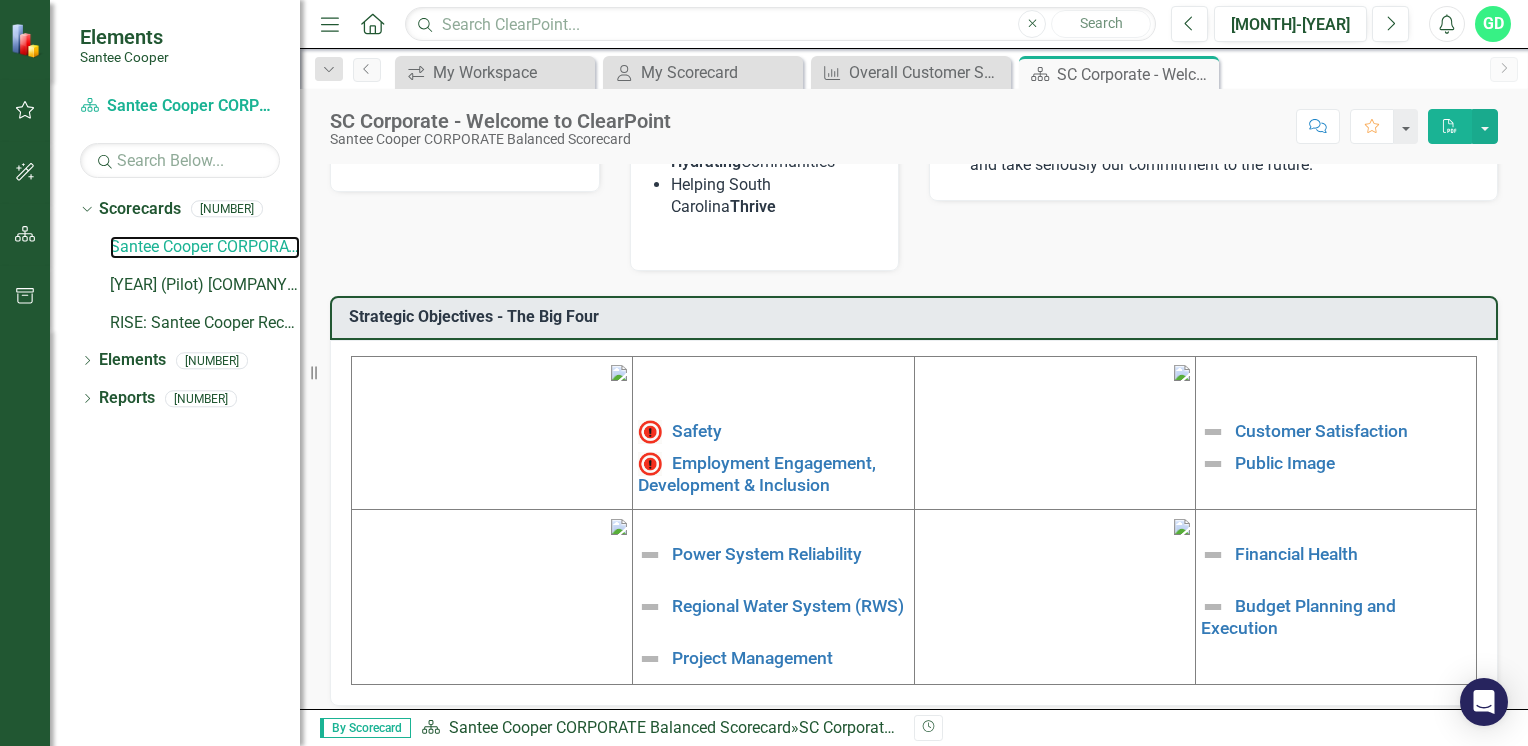 scroll, scrollTop: 604, scrollLeft: 0, axis: vertical 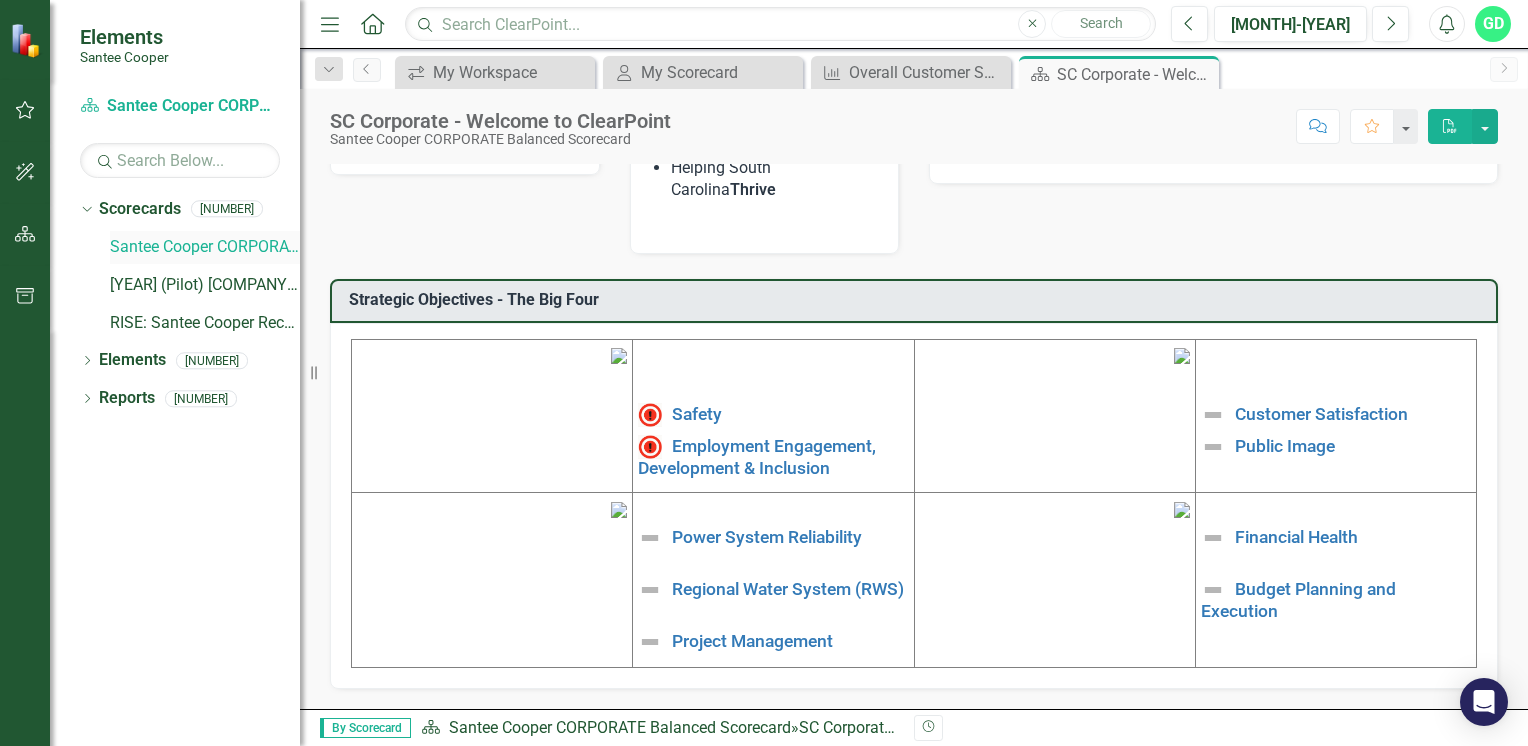 click on "Santee Cooper CORPORATE Balanced Scorecard" at bounding box center [205, 247] 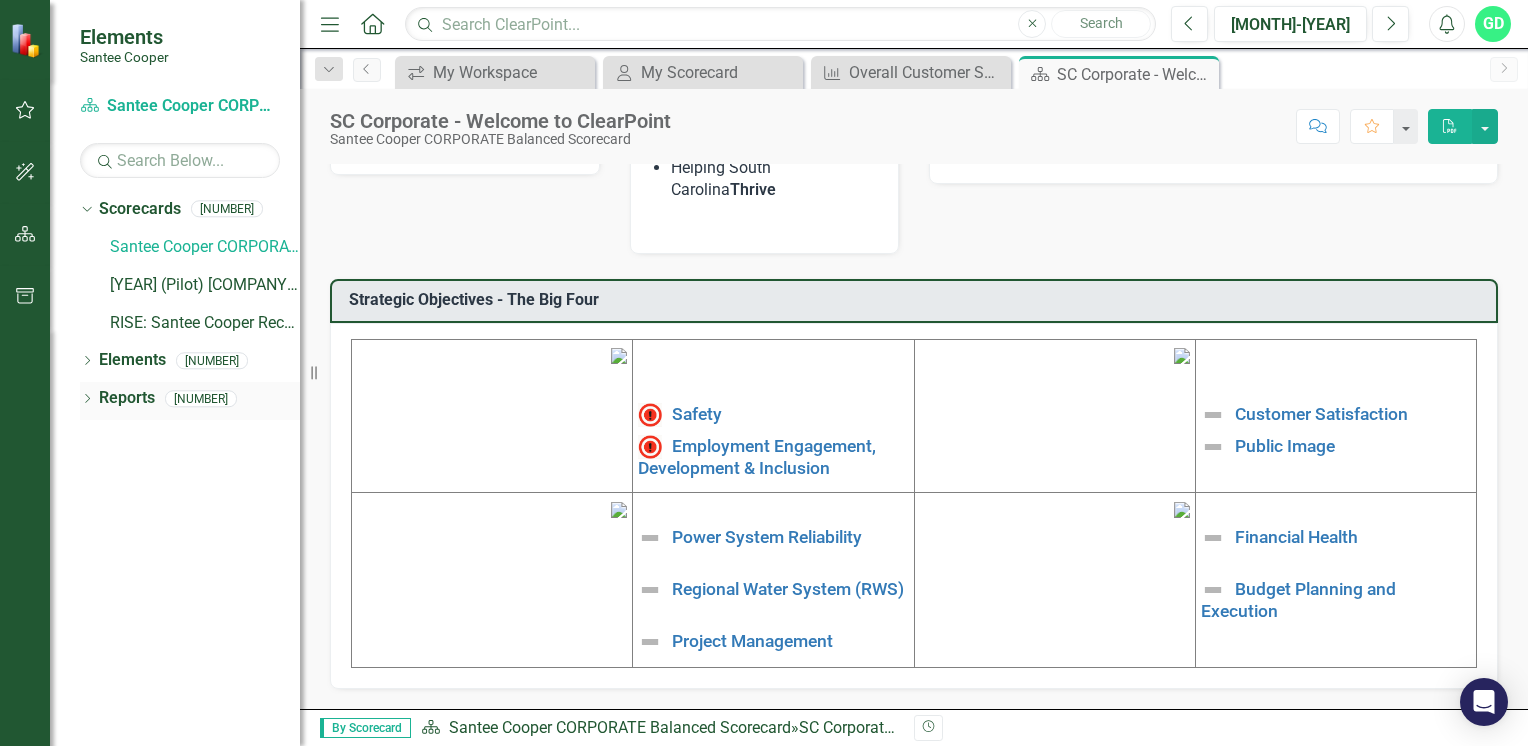 click on "Dropdown" at bounding box center (87, 400) 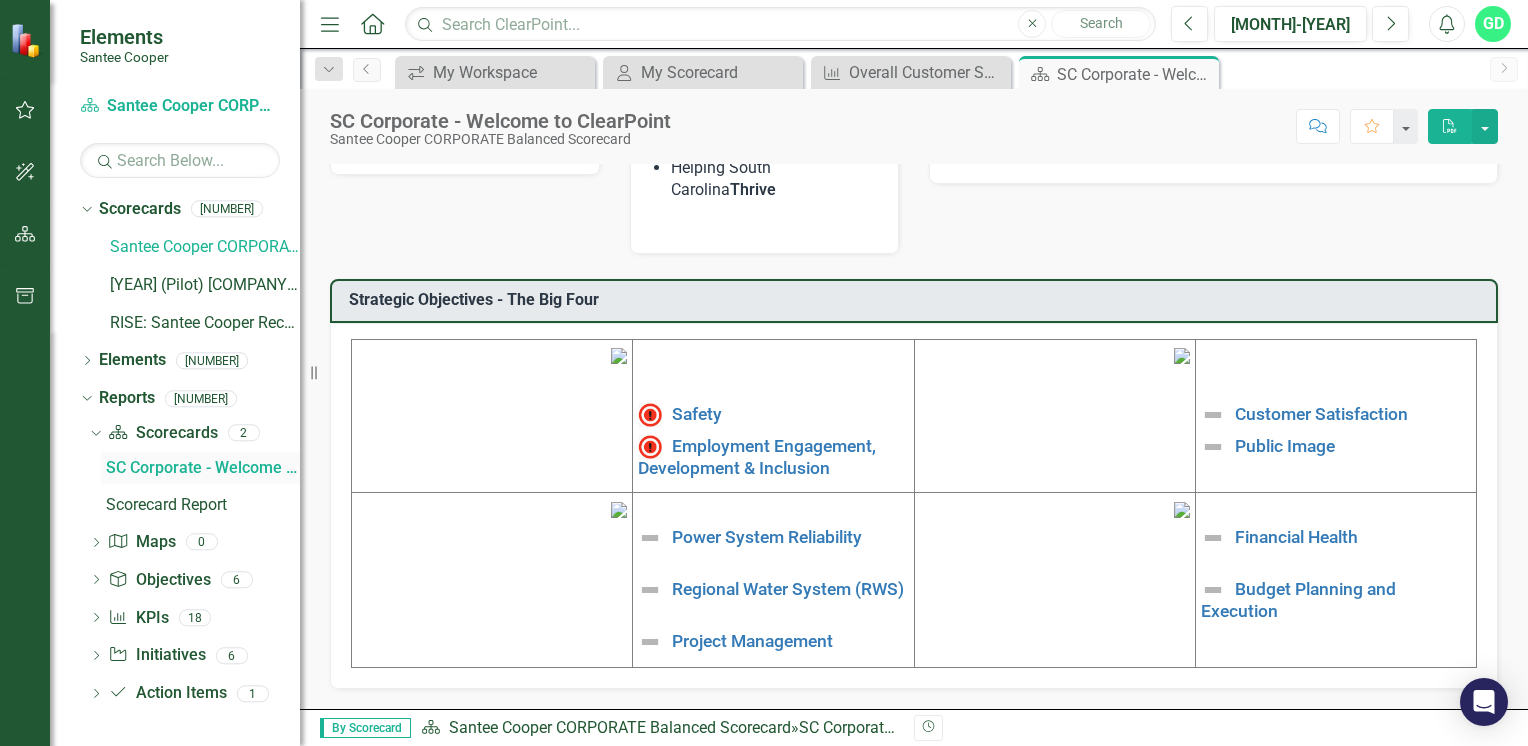 click on "SC Corporate - Welcome to ClearPoint" at bounding box center [203, 468] 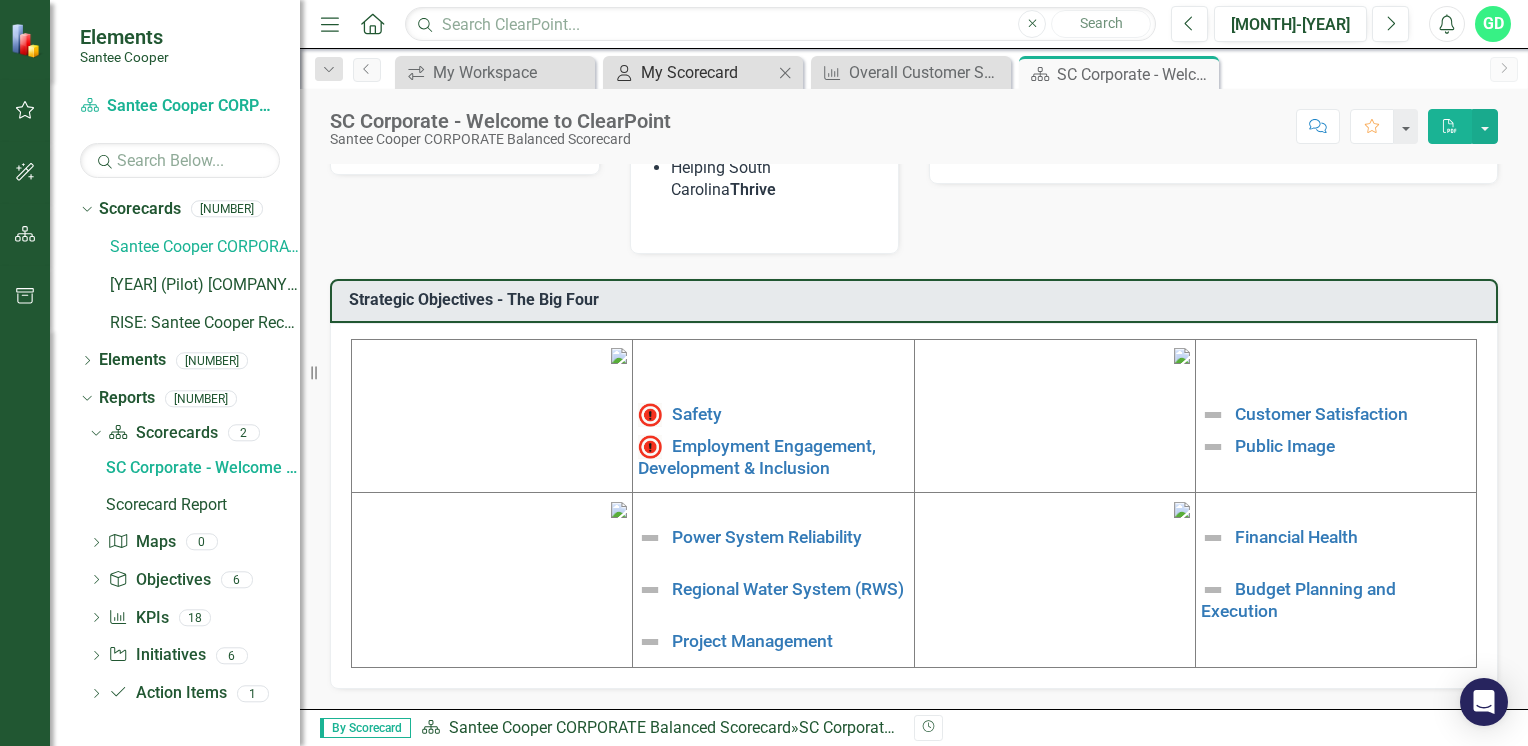click on "My Scorecard" at bounding box center [707, 72] 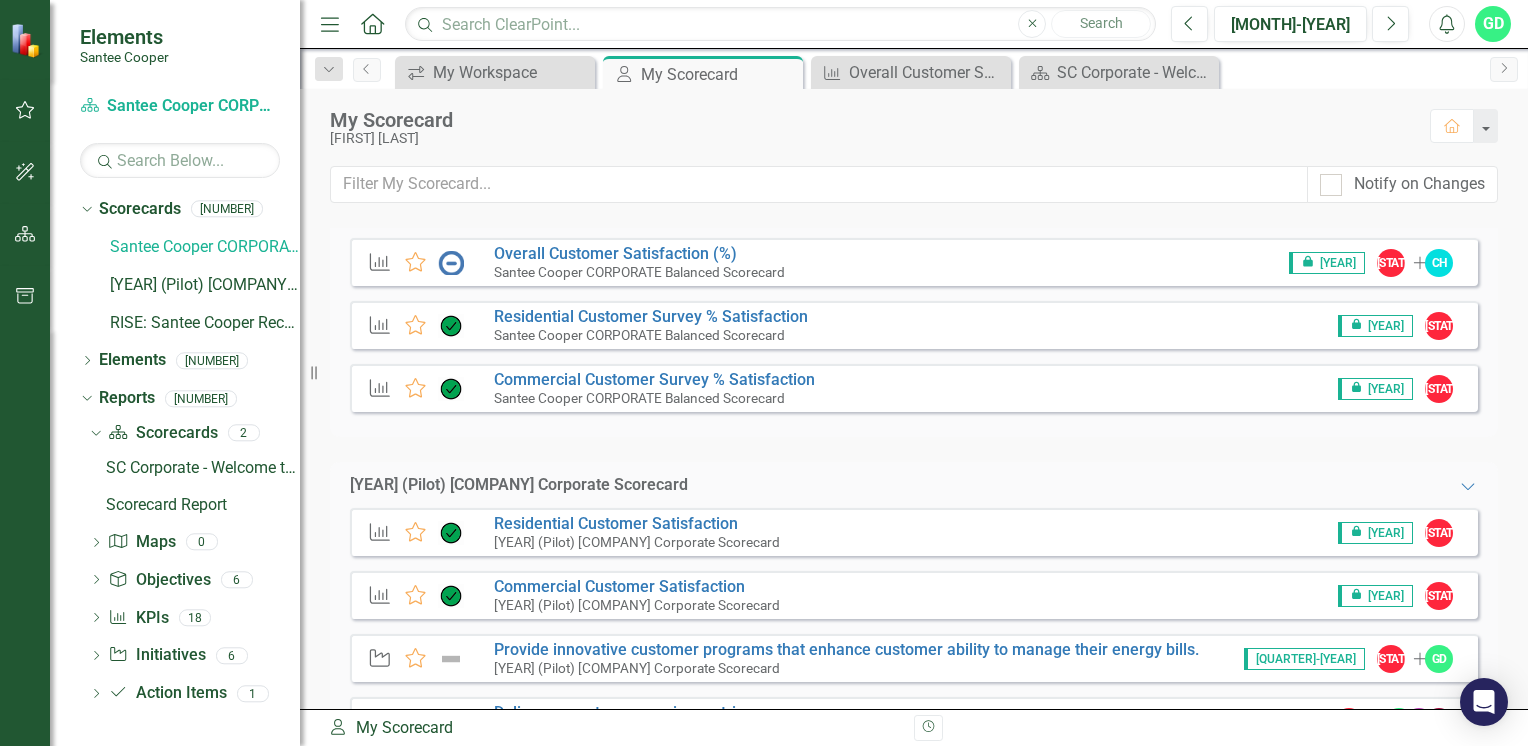 scroll, scrollTop: 0, scrollLeft: 0, axis: both 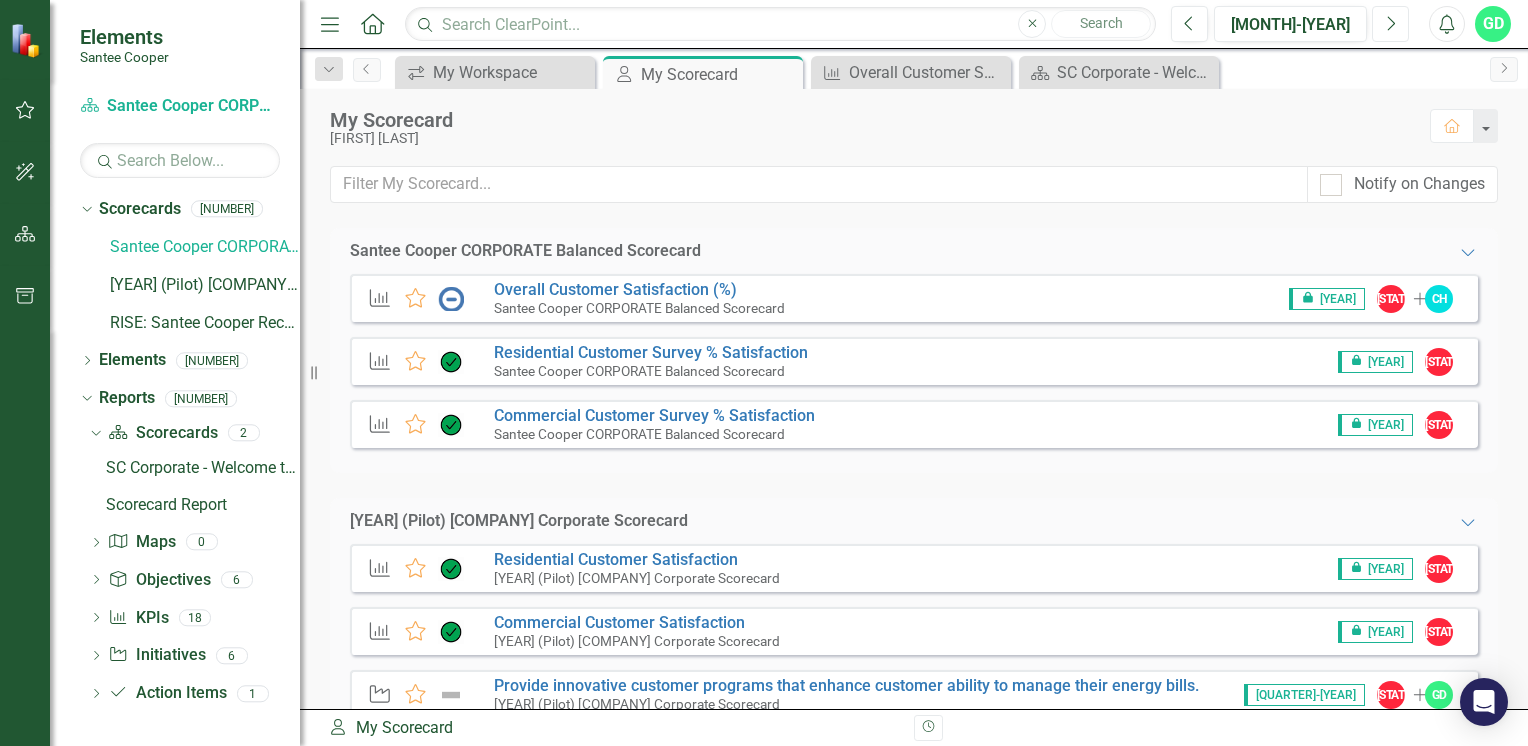 click on "Next" at bounding box center (1390, 24) 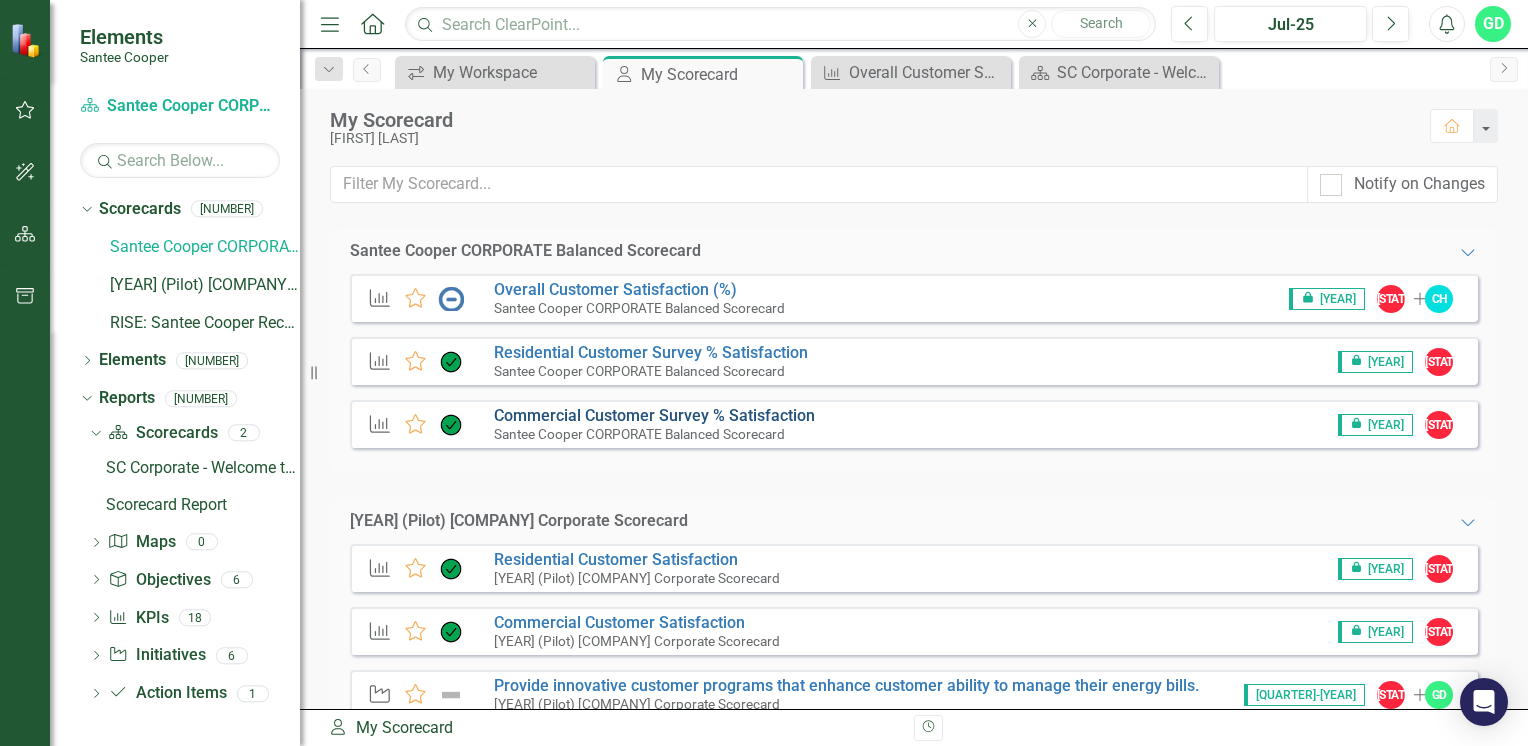 click on "Commercial Customer Survey % Satisfaction​" at bounding box center [654, 415] 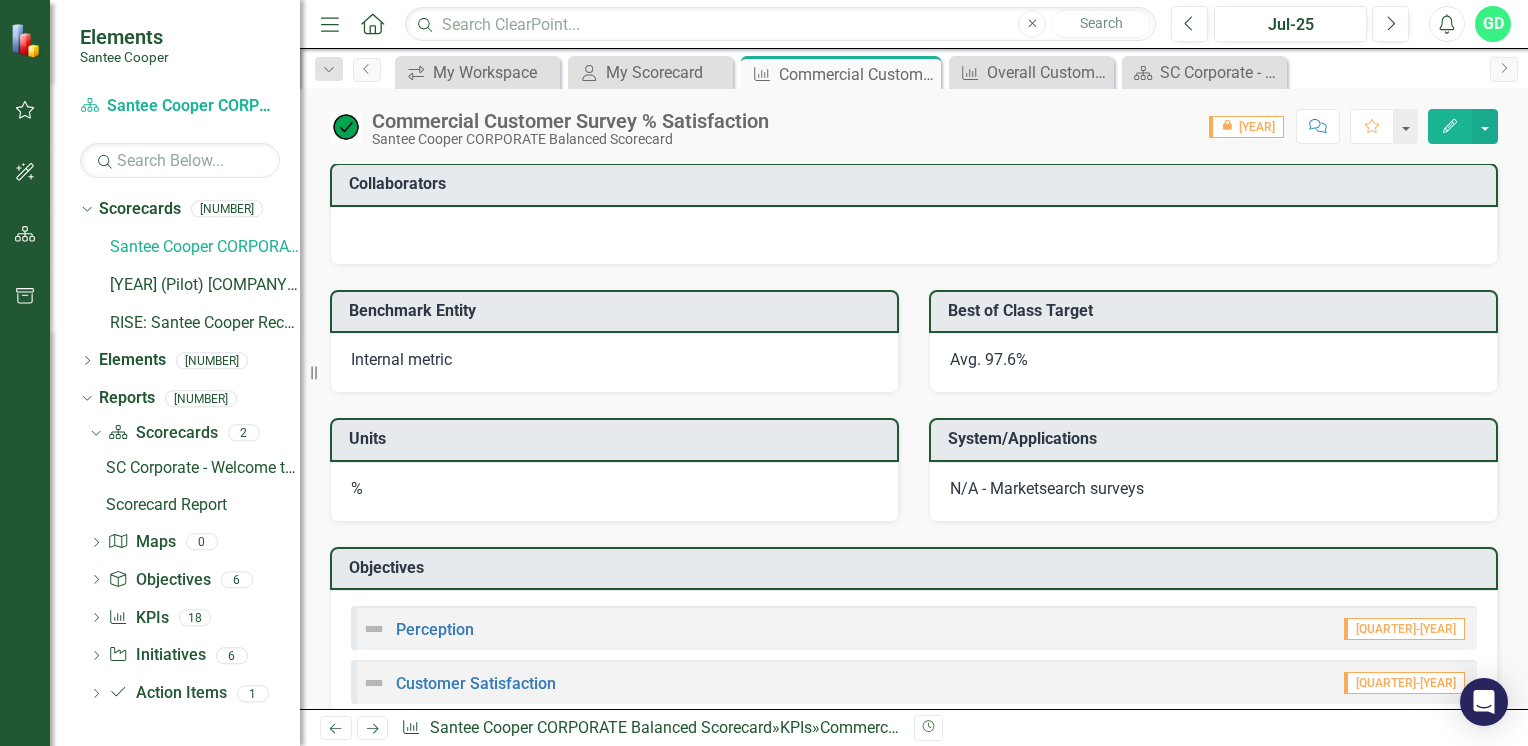 scroll, scrollTop: 1556, scrollLeft: 0, axis: vertical 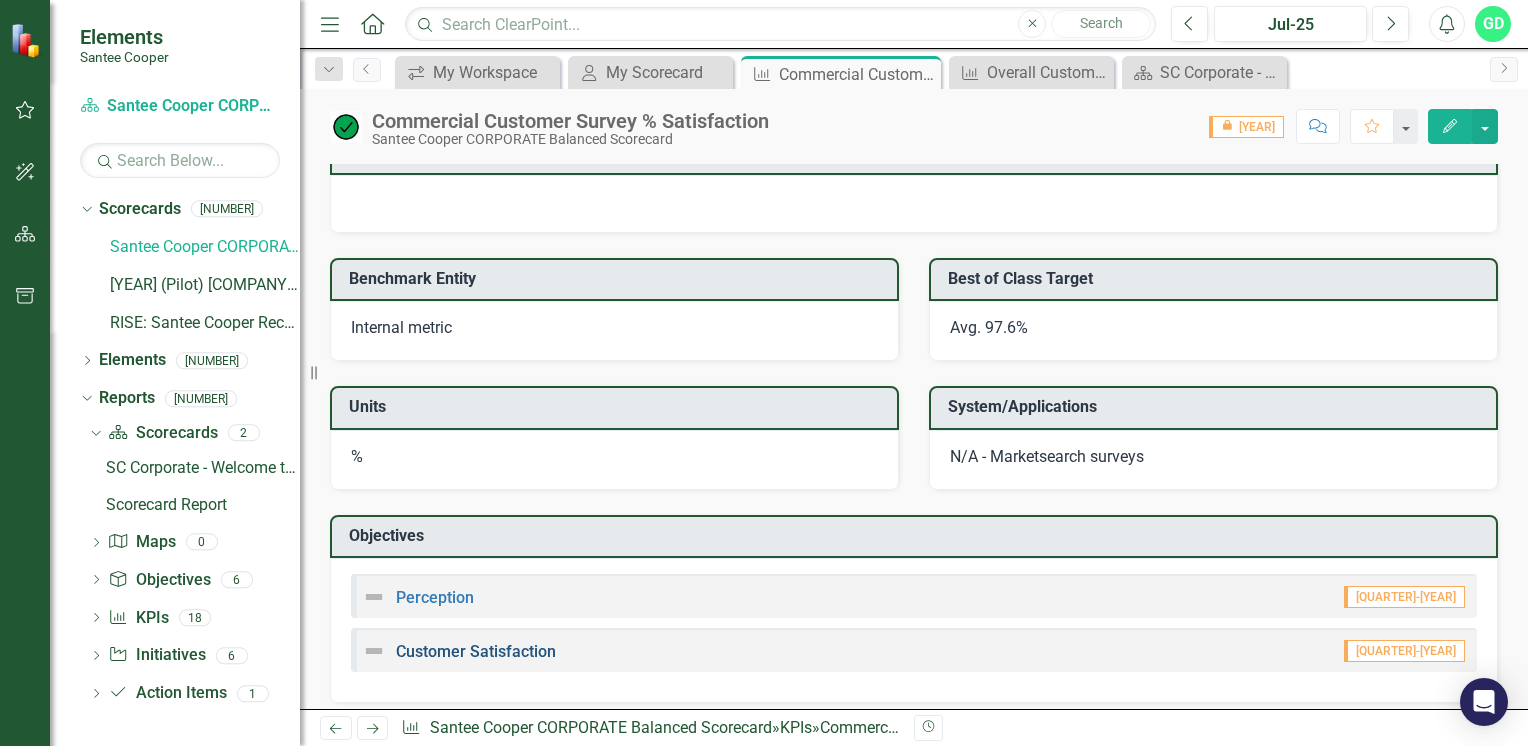 click on "Customer Satisfaction" at bounding box center [476, 651] 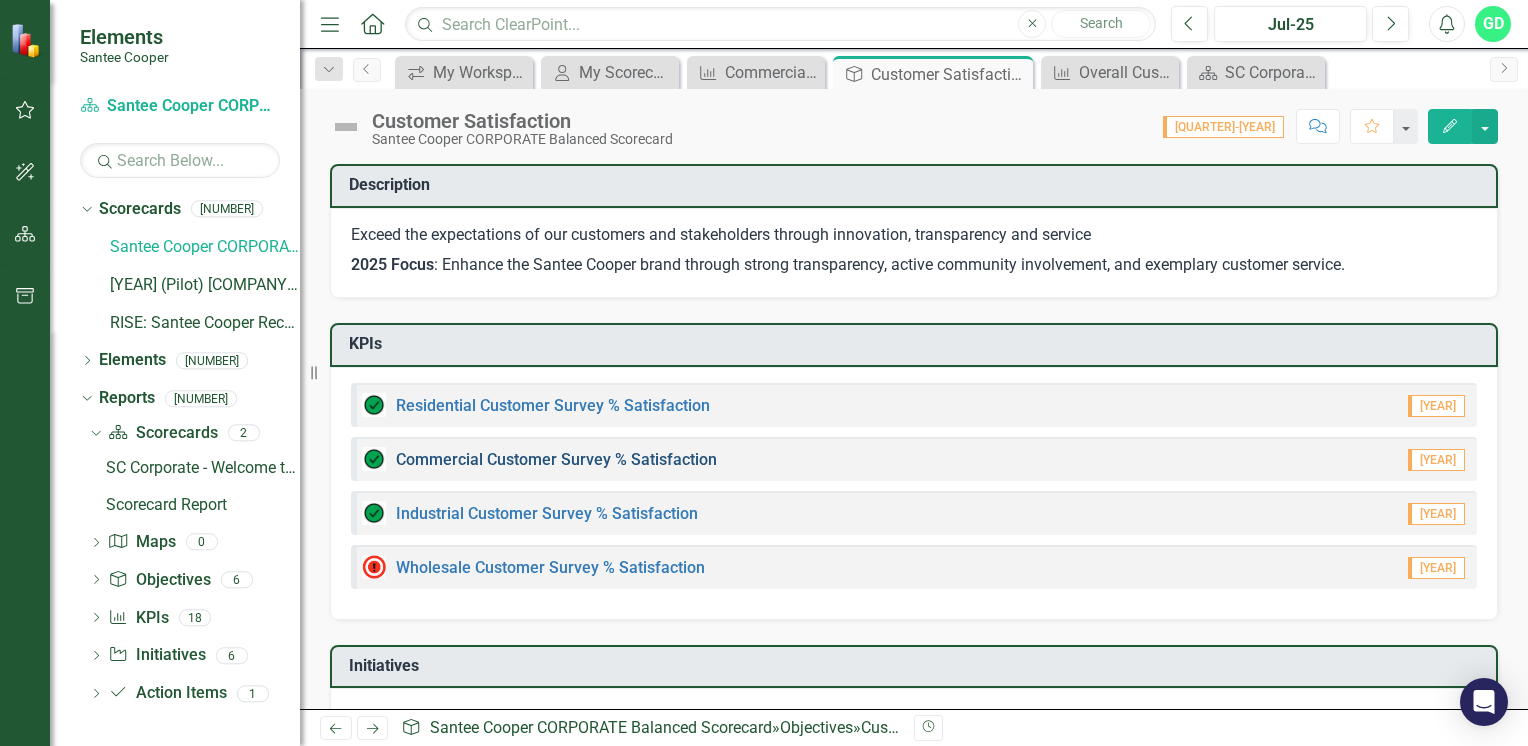 click on "Commercial Customer Survey % Satisfaction​" at bounding box center (556, 459) 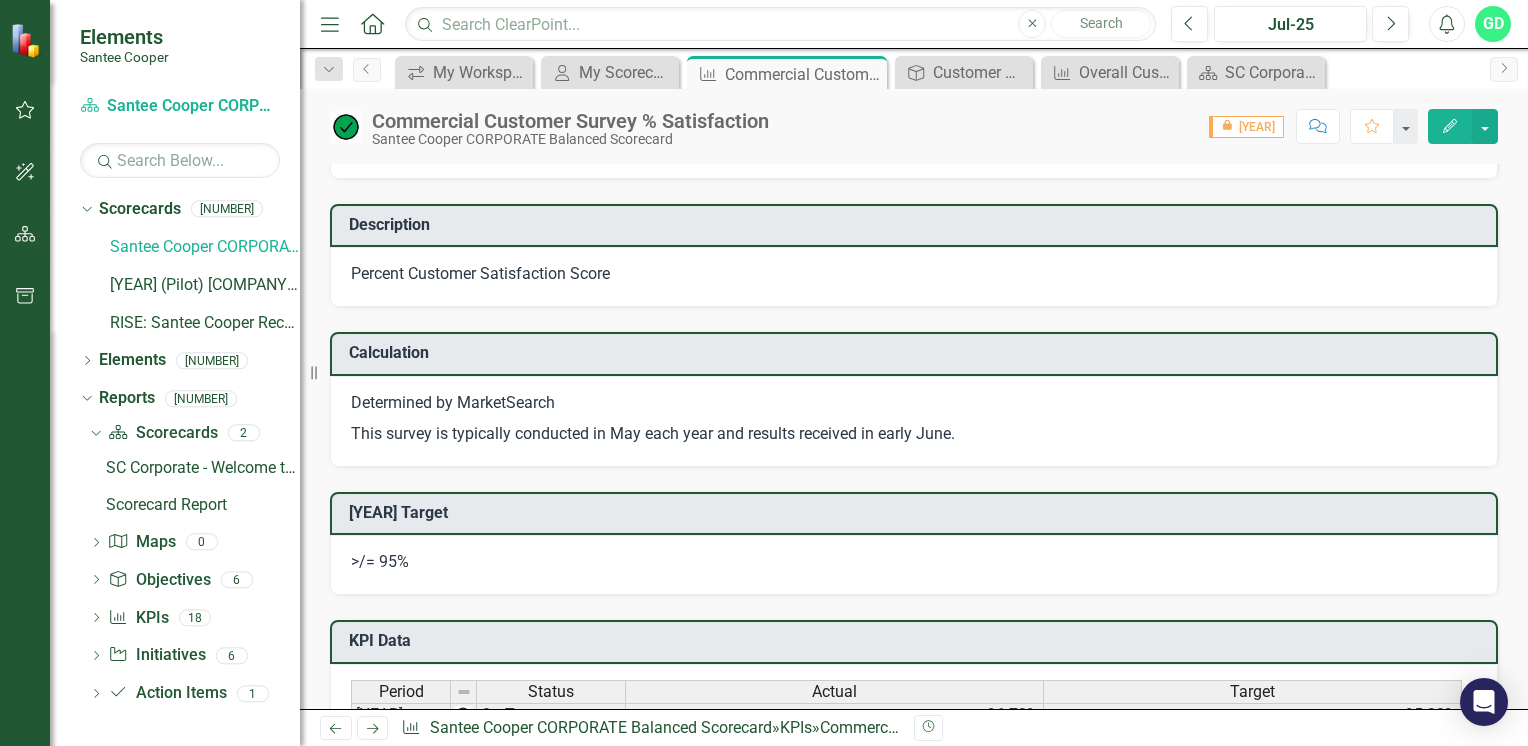 scroll, scrollTop: 800, scrollLeft: 0, axis: vertical 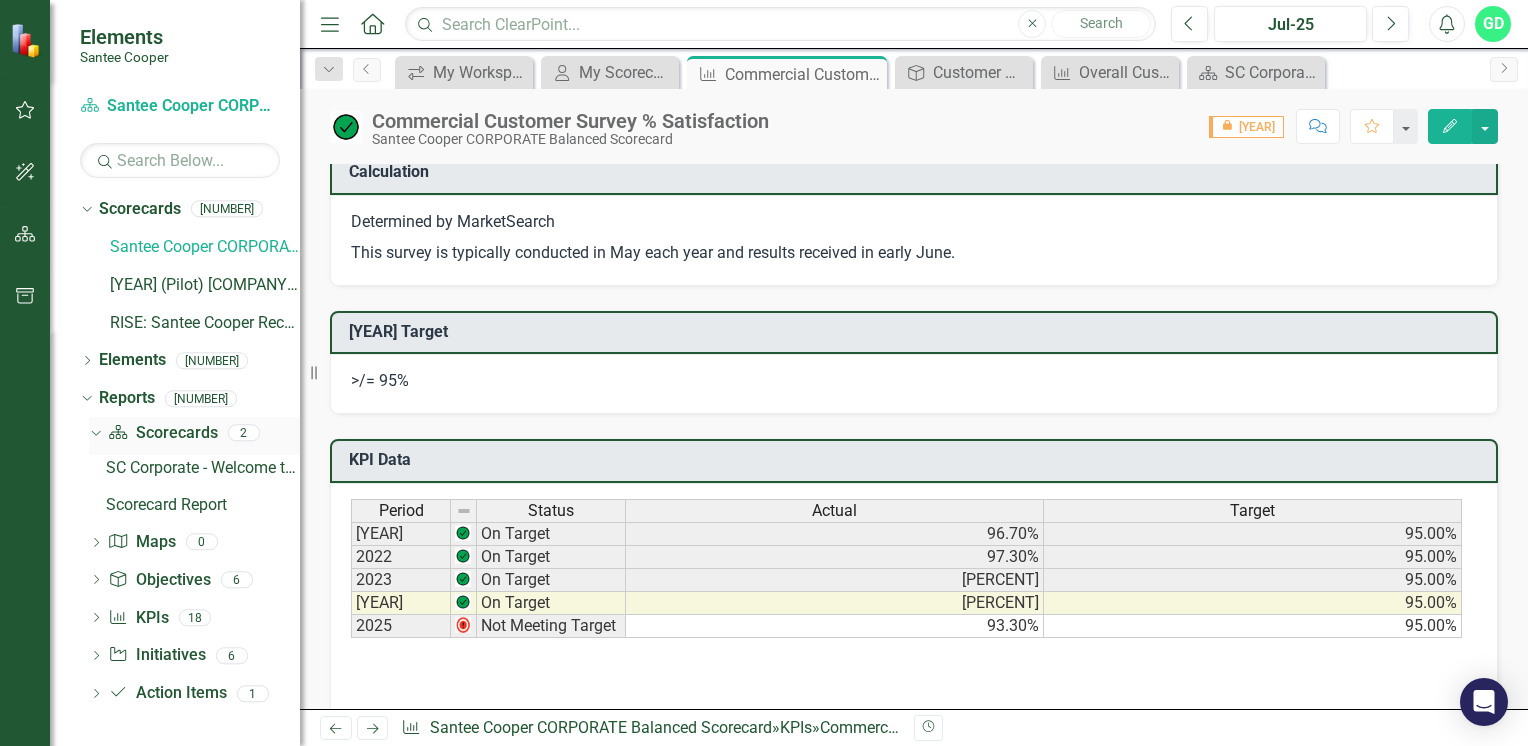 click on "Scorecard Scorecards" at bounding box center [162, 433] 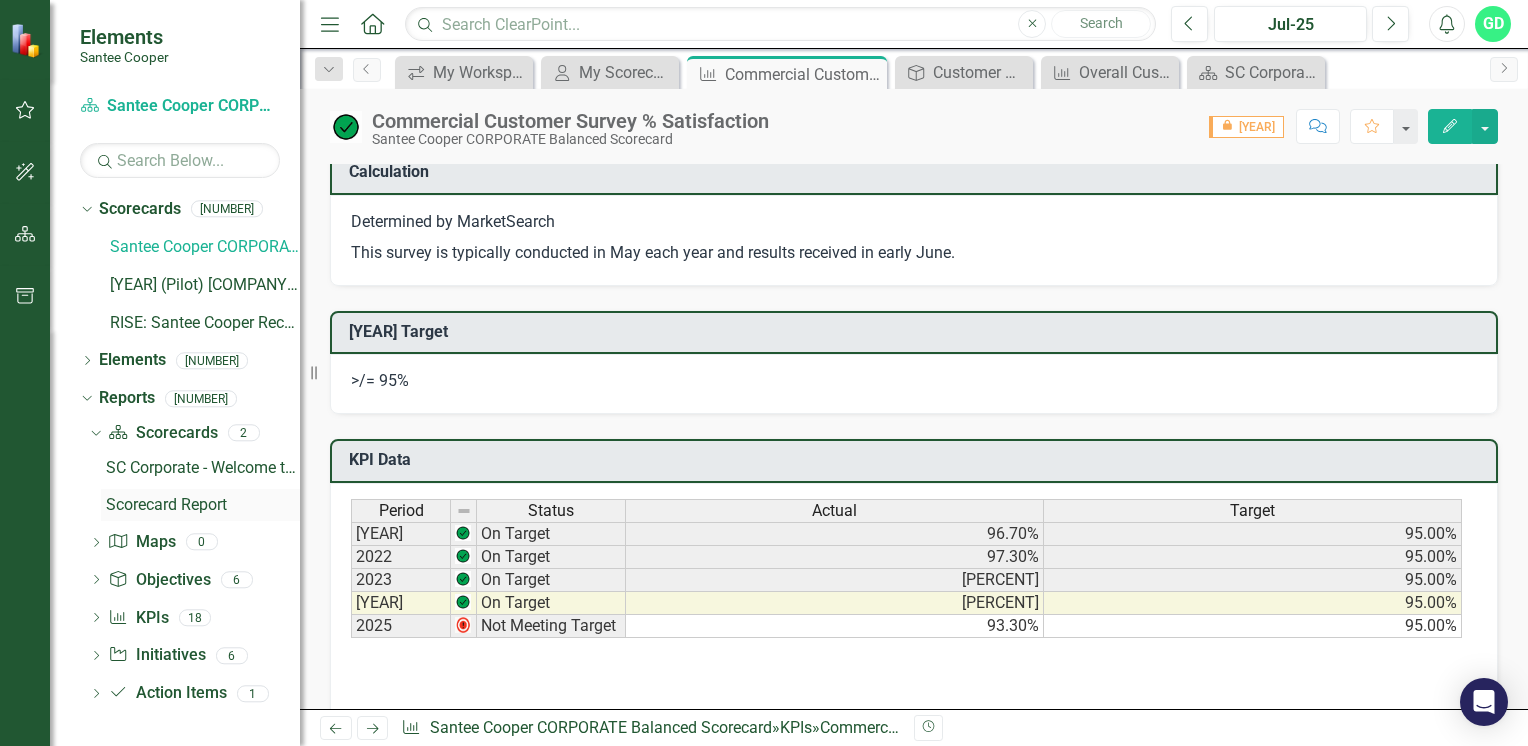 click on "Scorecard Report" at bounding box center (203, 505) 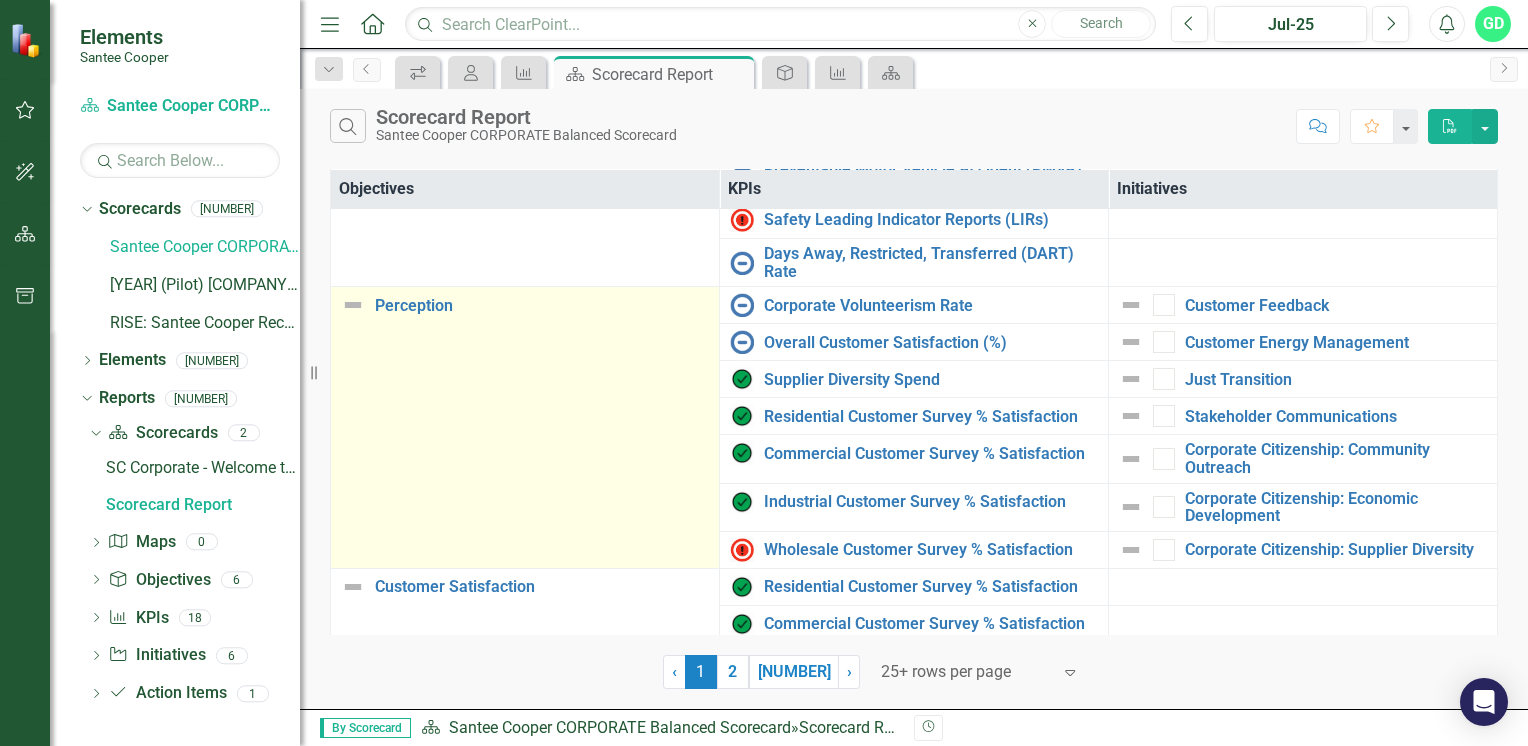 scroll, scrollTop: 645, scrollLeft: 0, axis: vertical 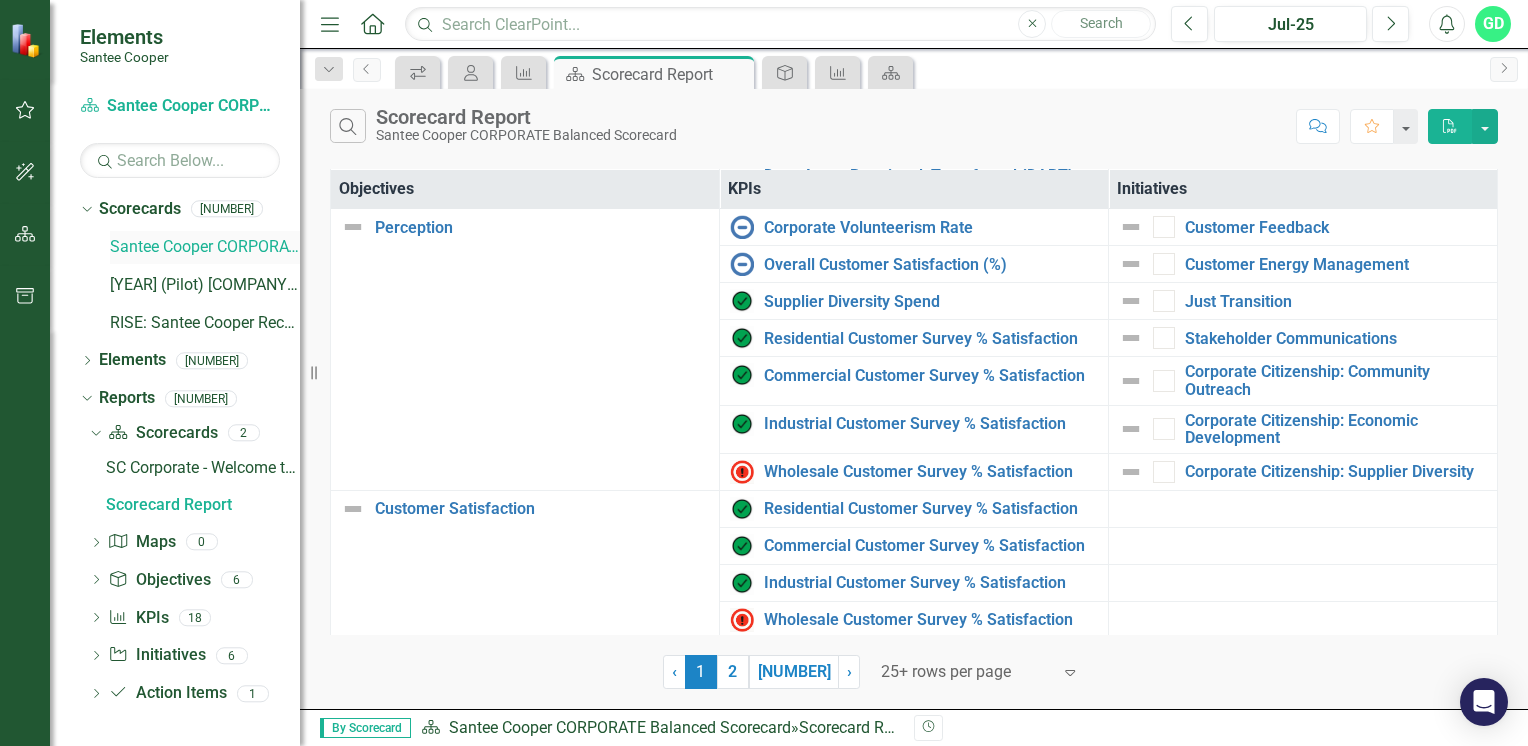click on "Santee Cooper CORPORATE Balanced Scorecard" at bounding box center (205, 247) 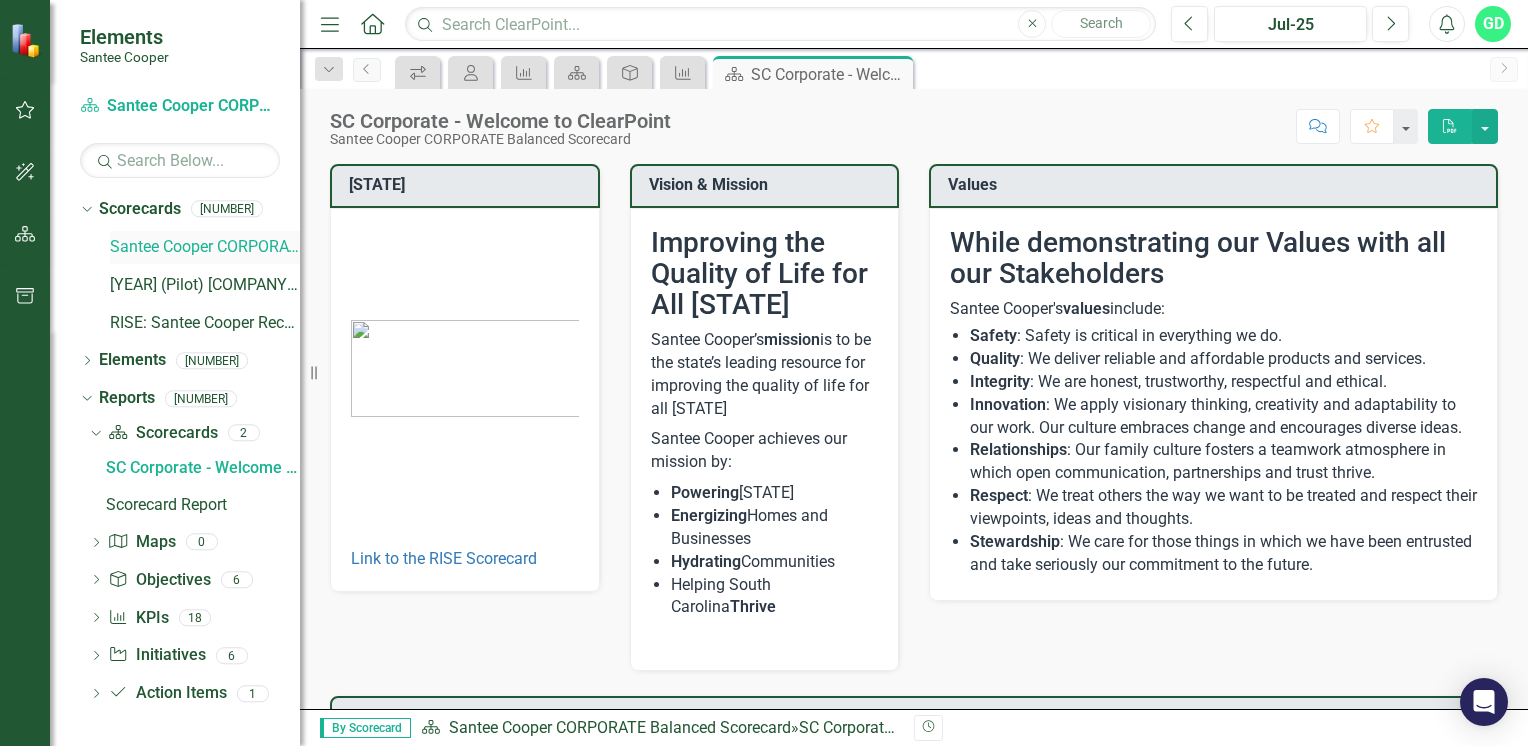click on "Santee Cooper CORPORATE Balanced Scorecard" at bounding box center (205, 247) 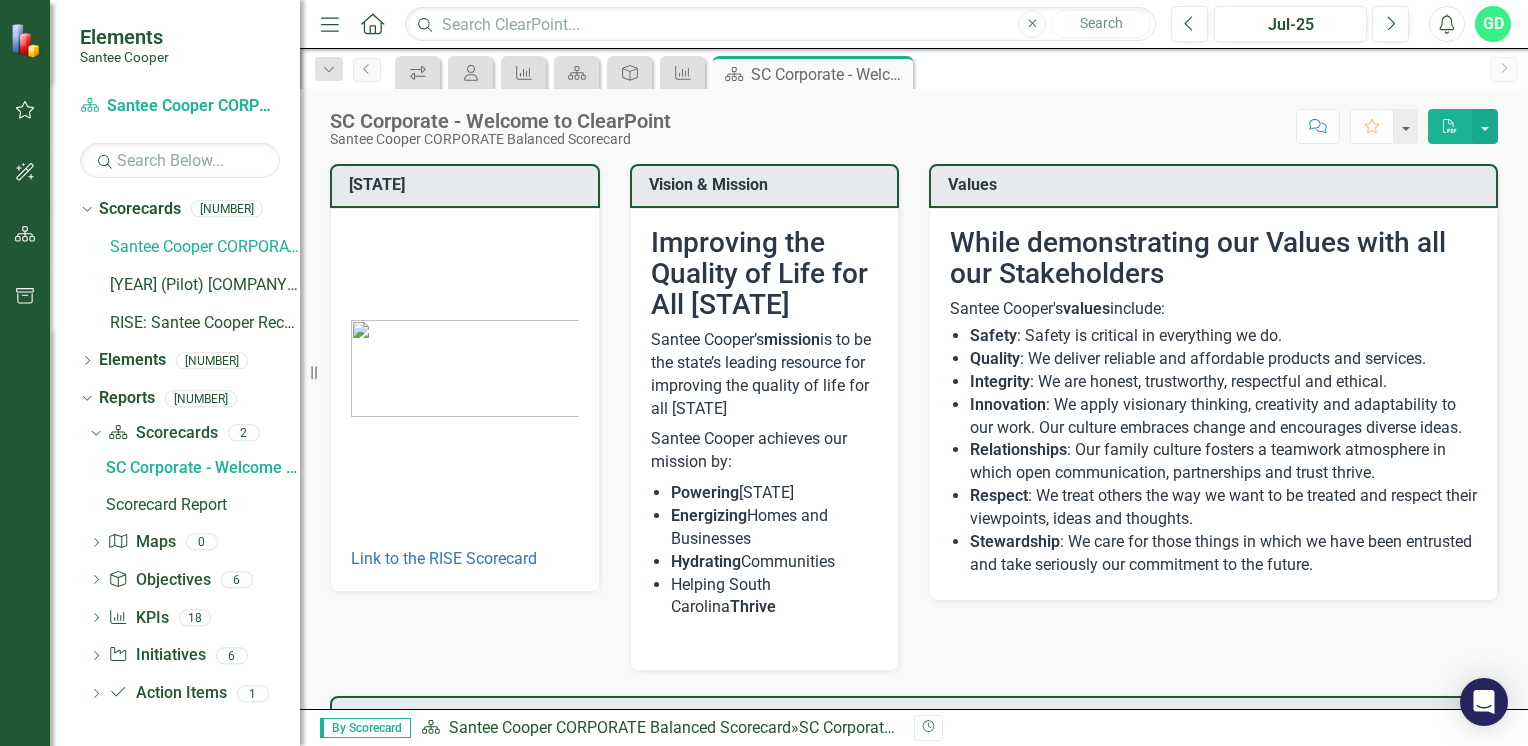 click on "SC Corporate - Welcome to ClearPoint Santee Cooper CORPORATE Balanced Scorecard Score: N/A [MONTH]-[YEAR] Completed  Comment Favorite PDF" at bounding box center (914, 119) 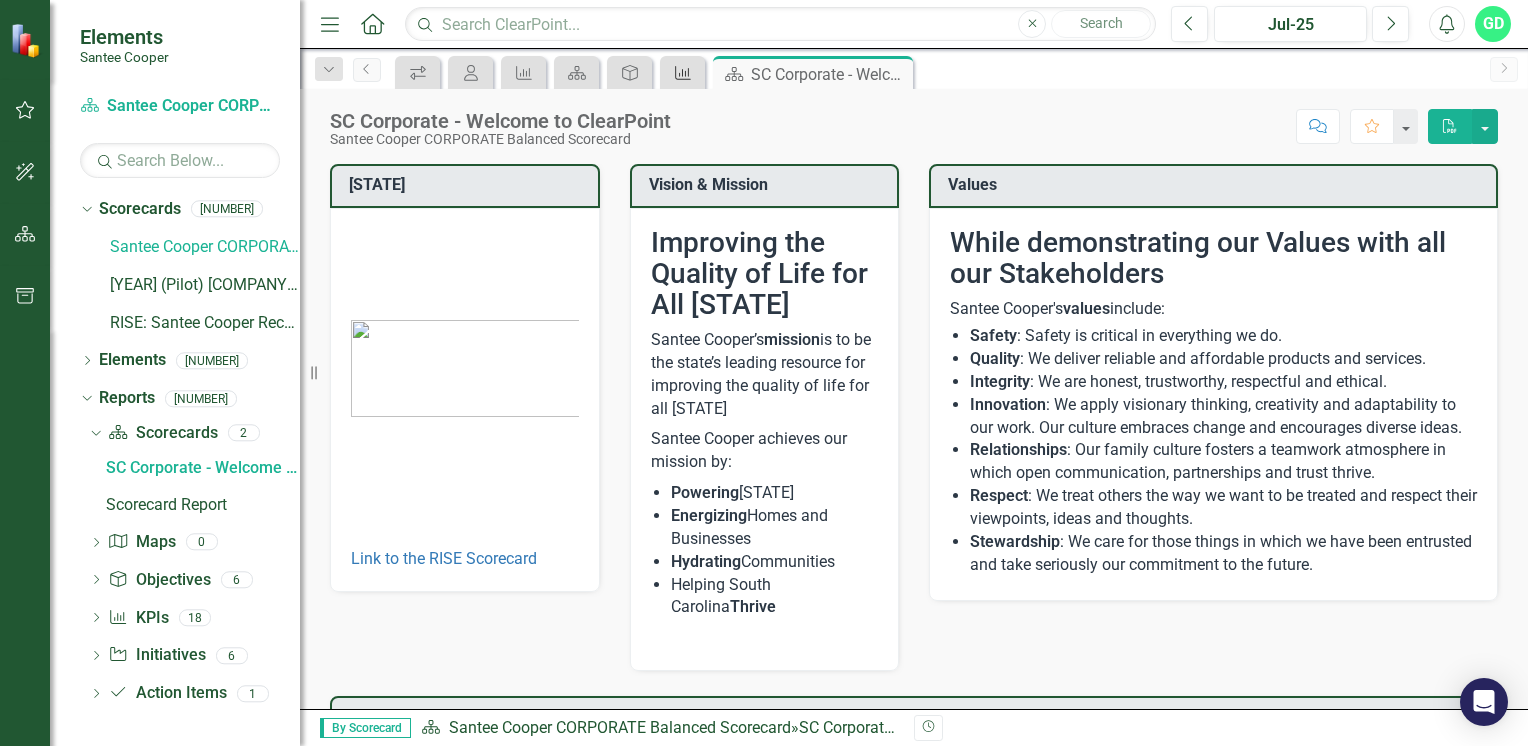 click on "KPI" at bounding box center (679, 72) 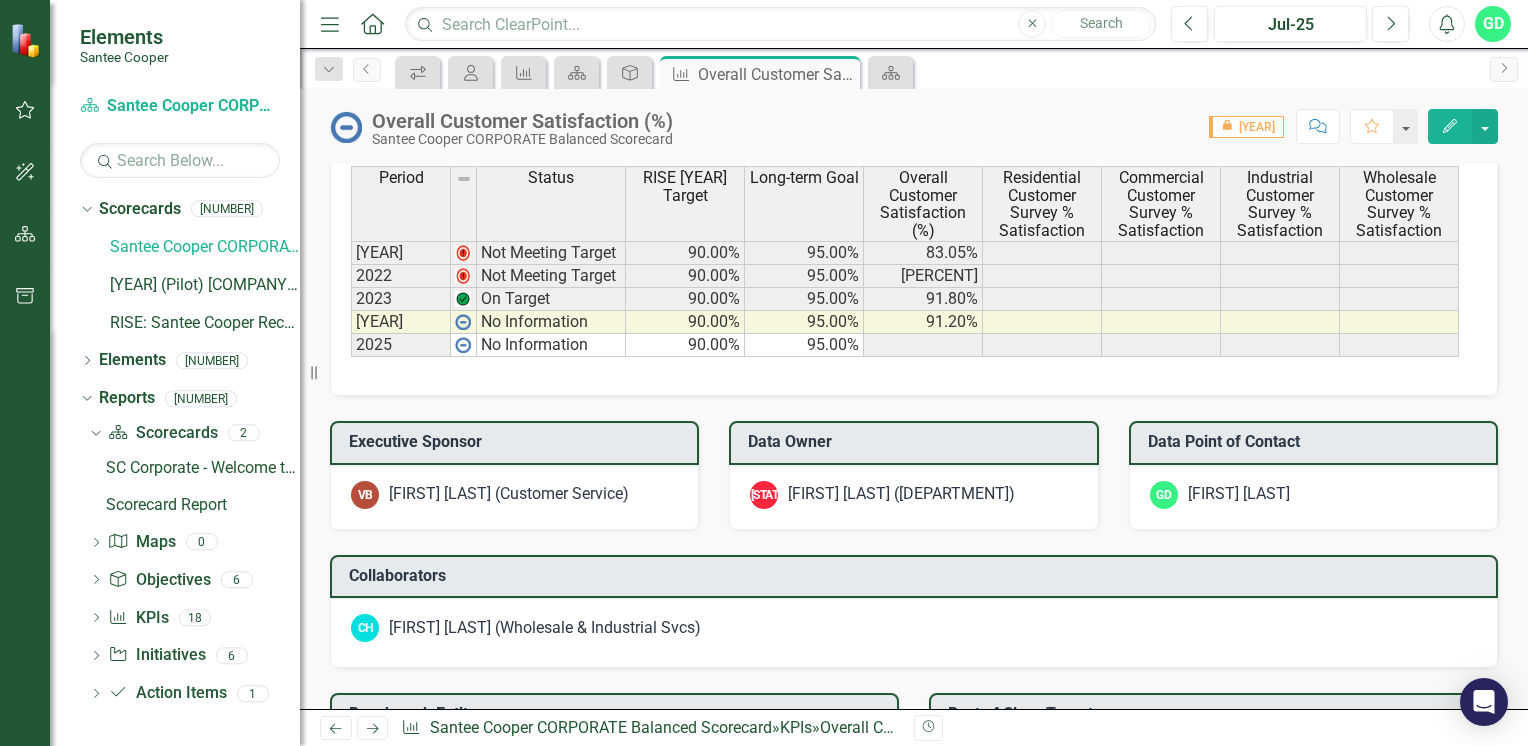 scroll, scrollTop: 1370, scrollLeft: 0, axis: vertical 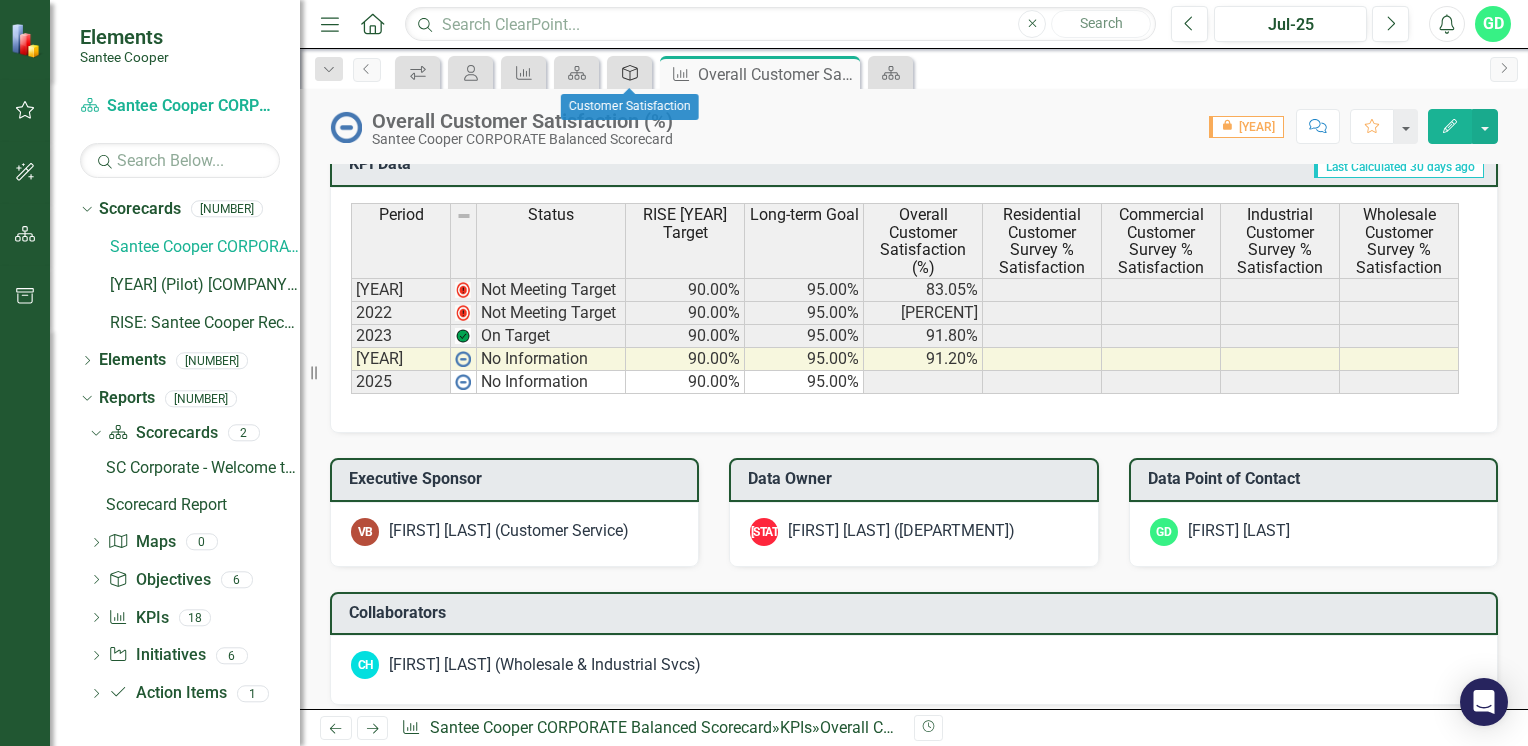 click on "Objective" at bounding box center [630, 73] 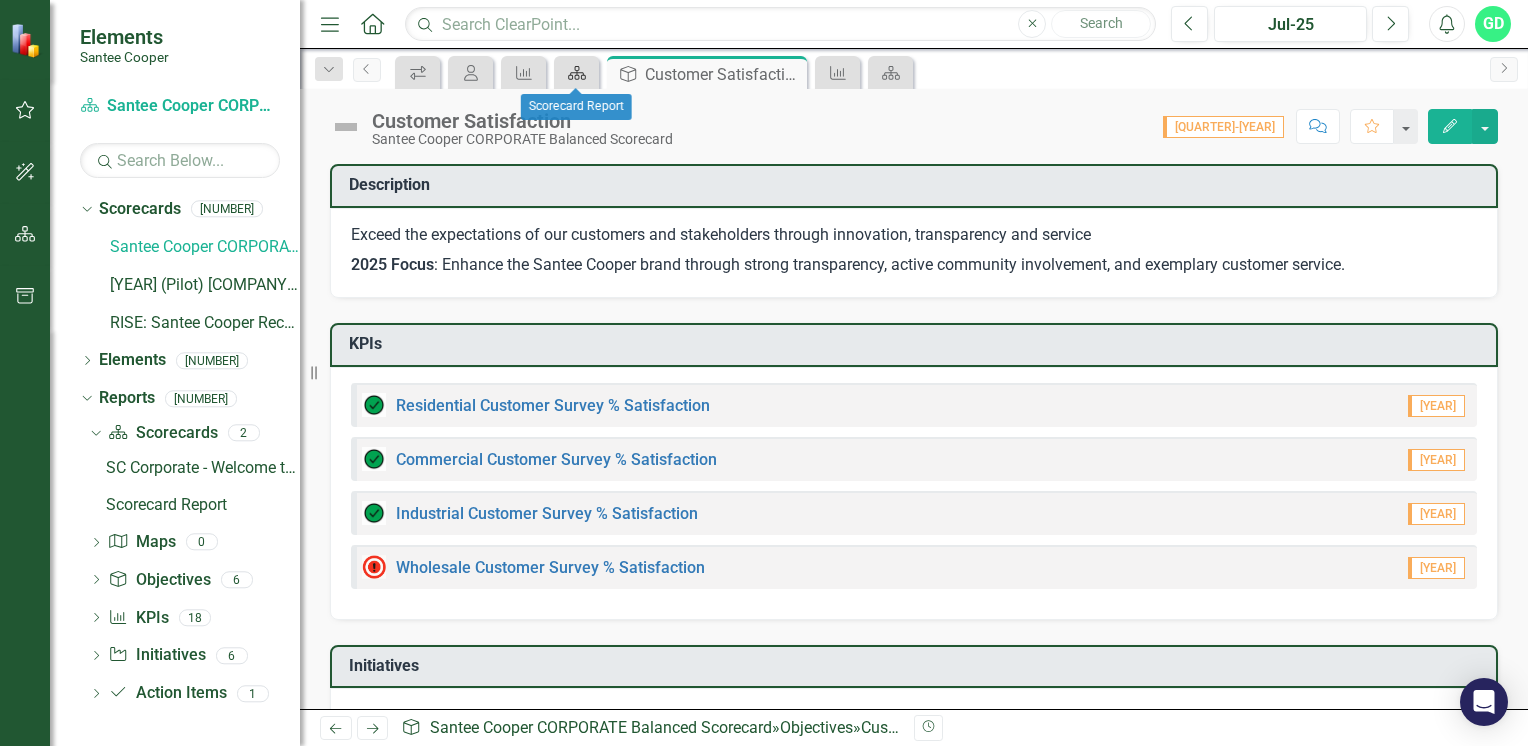 click on "Scorecard" at bounding box center (577, 73) 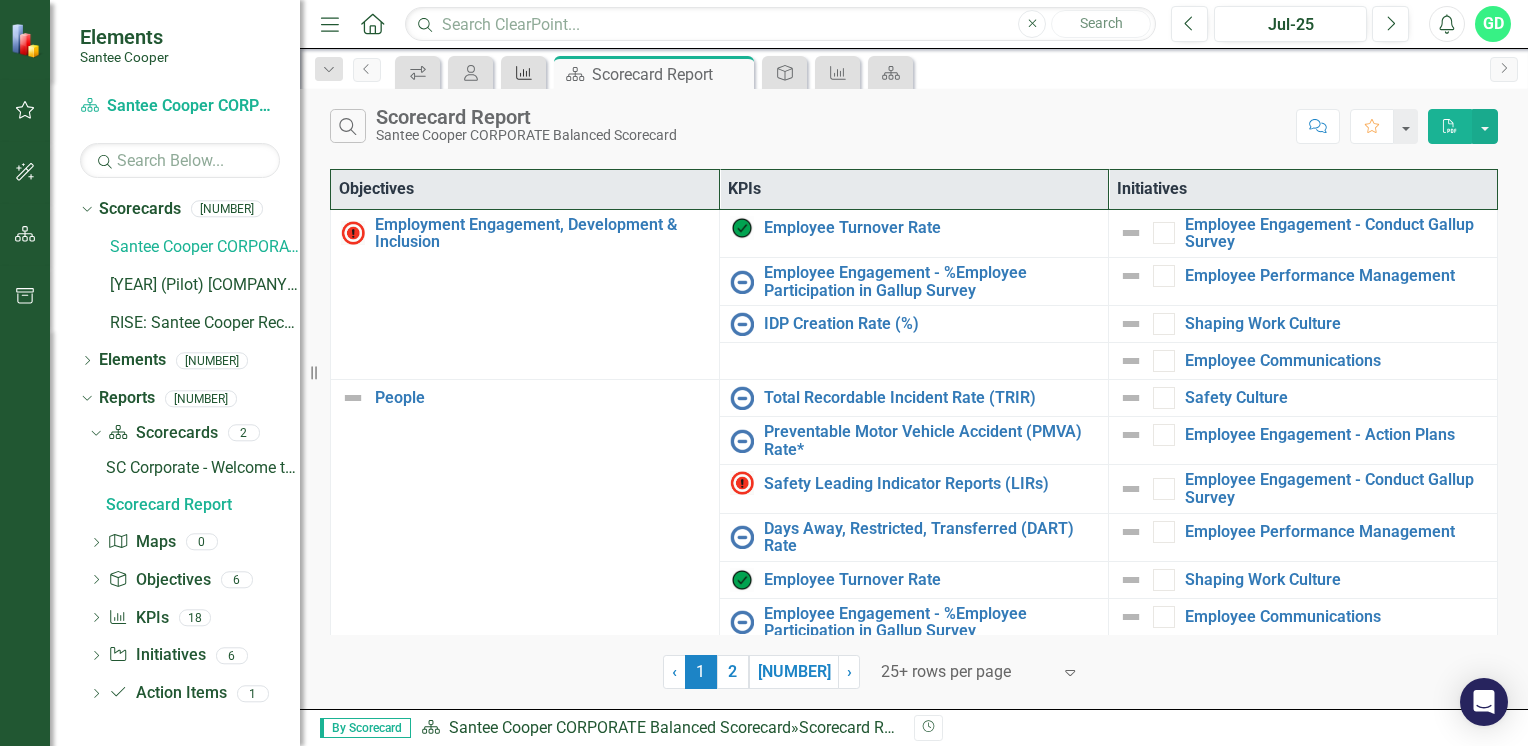 click on "KPI" at bounding box center [523, 72] 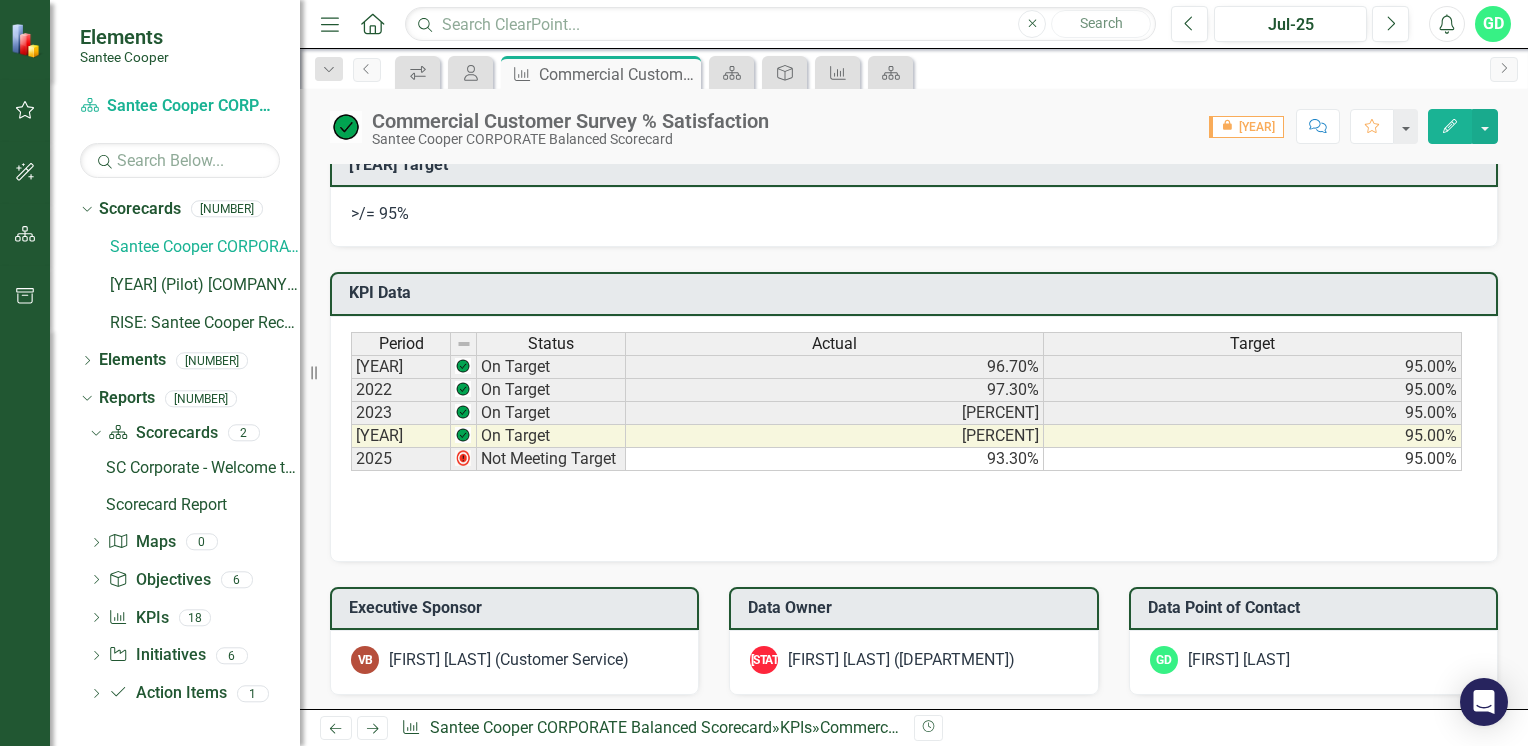 scroll, scrollTop: 756, scrollLeft: 0, axis: vertical 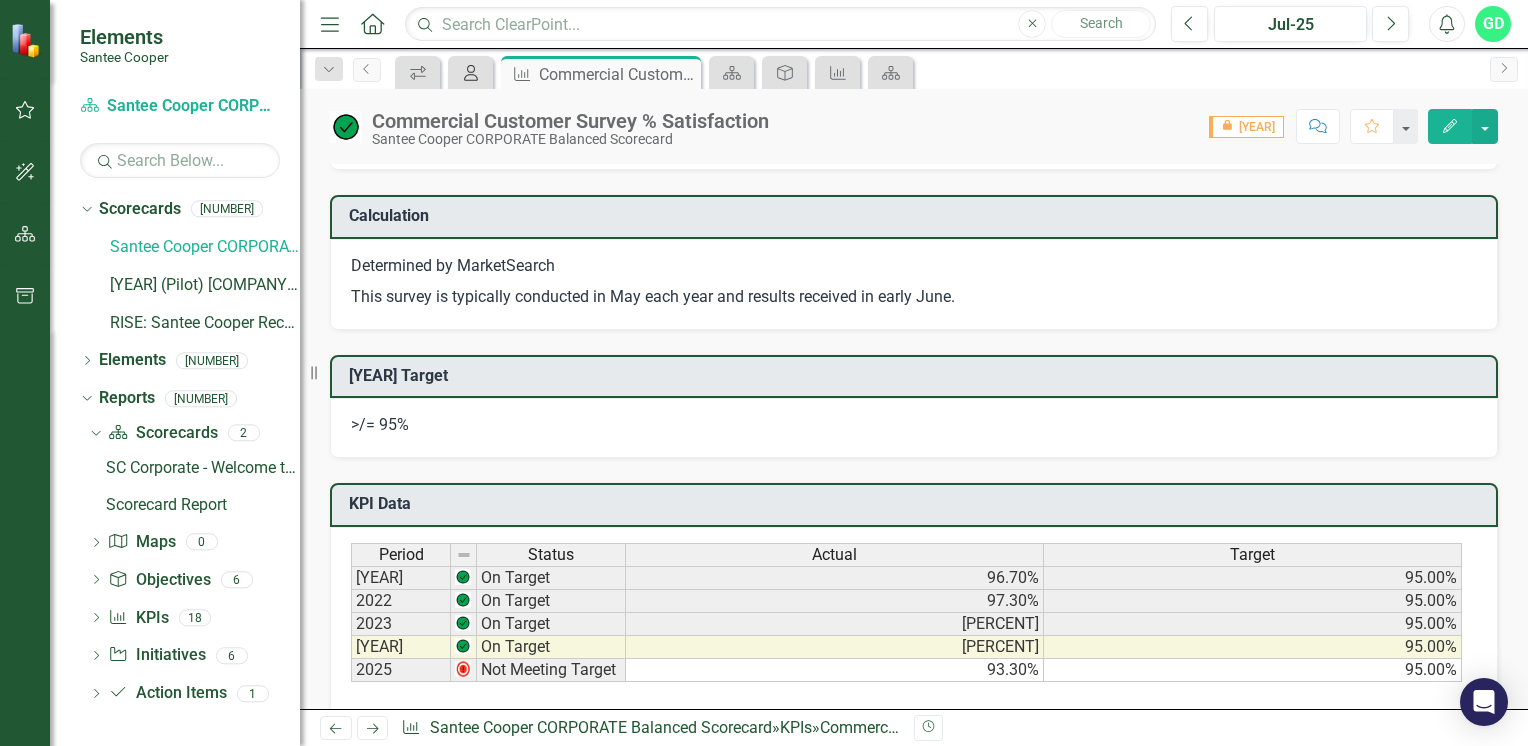 click on "My Scorecard" at bounding box center (471, 73) 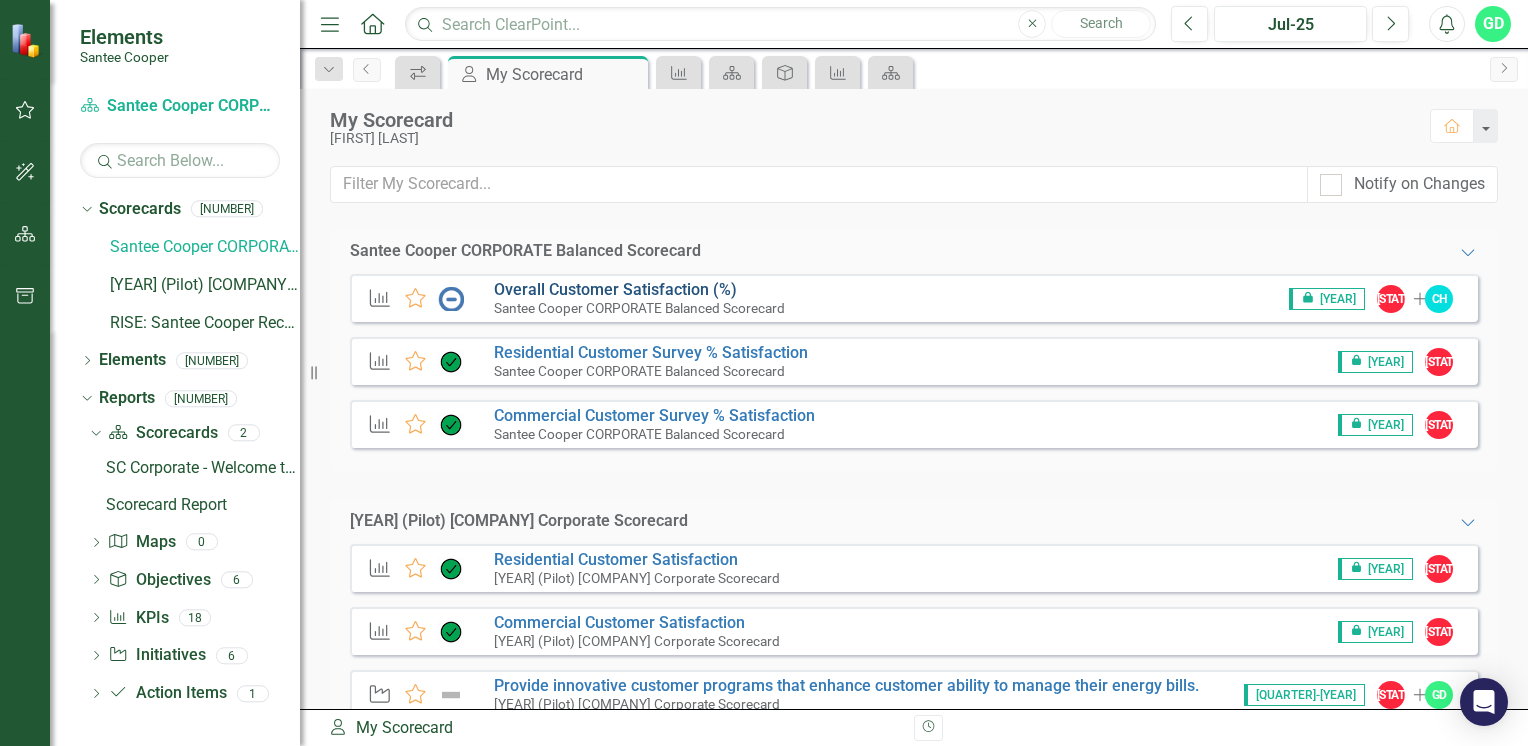 click on "Overall Customer Satisfaction (%)" at bounding box center (615, 289) 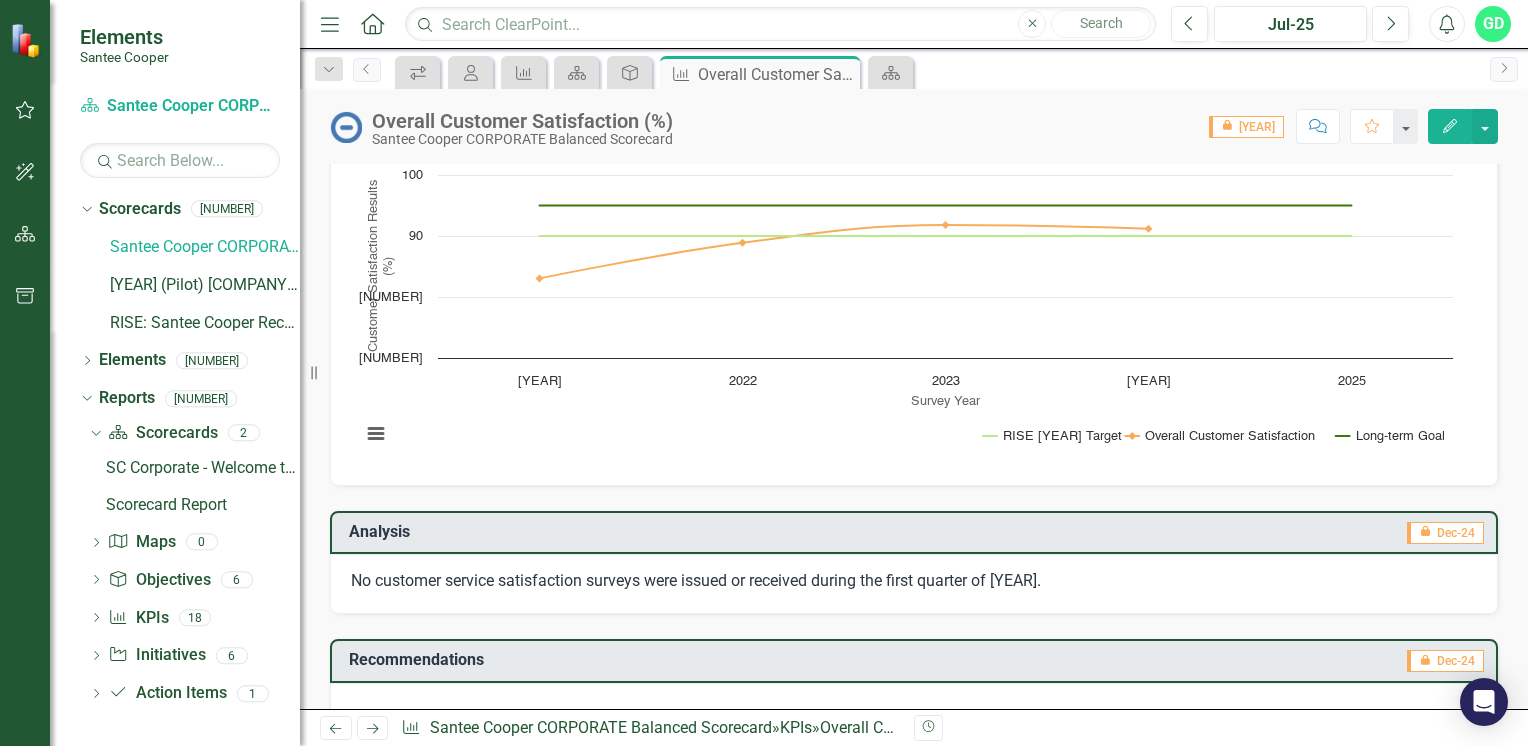 scroll, scrollTop: 0, scrollLeft: 0, axis: both 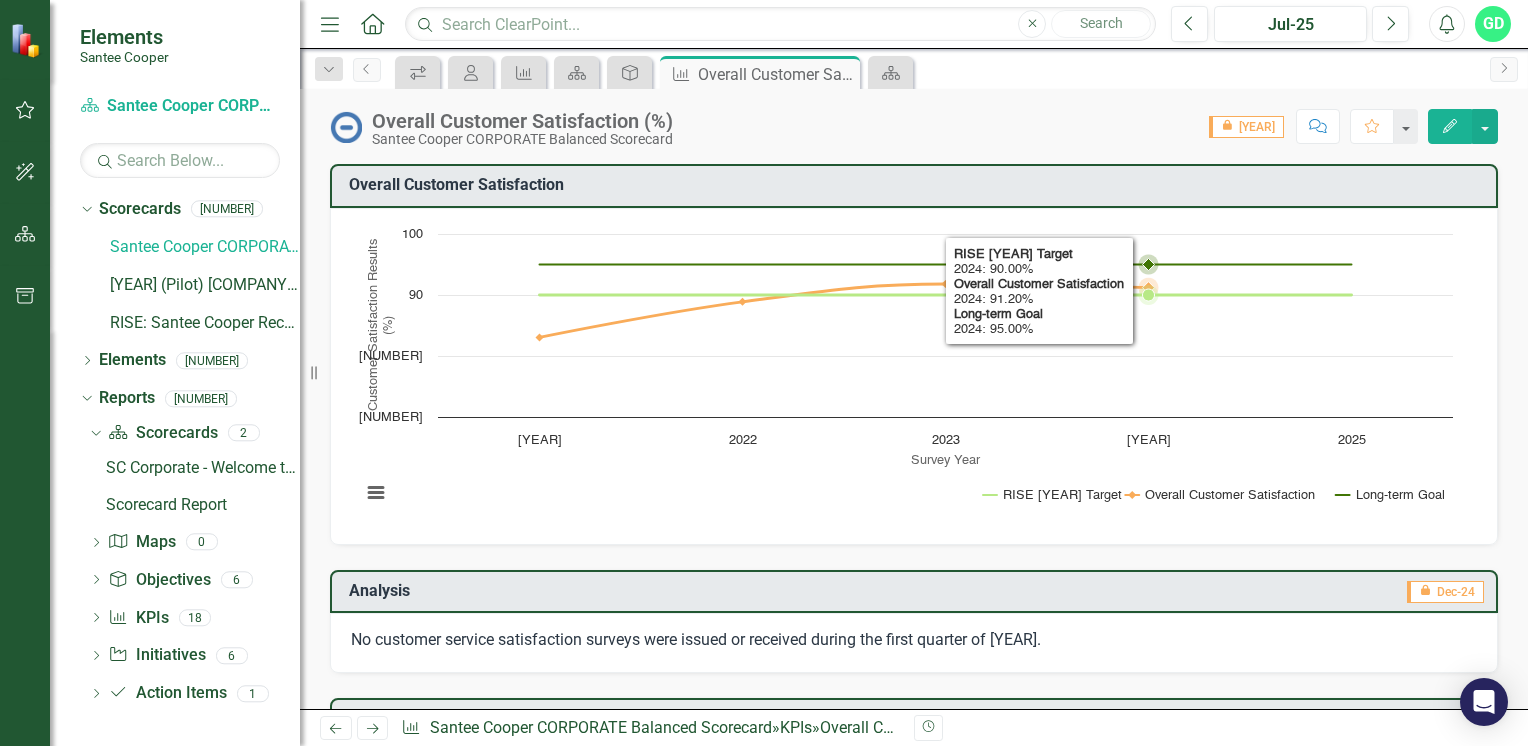click at bounding box center [1149, 295] 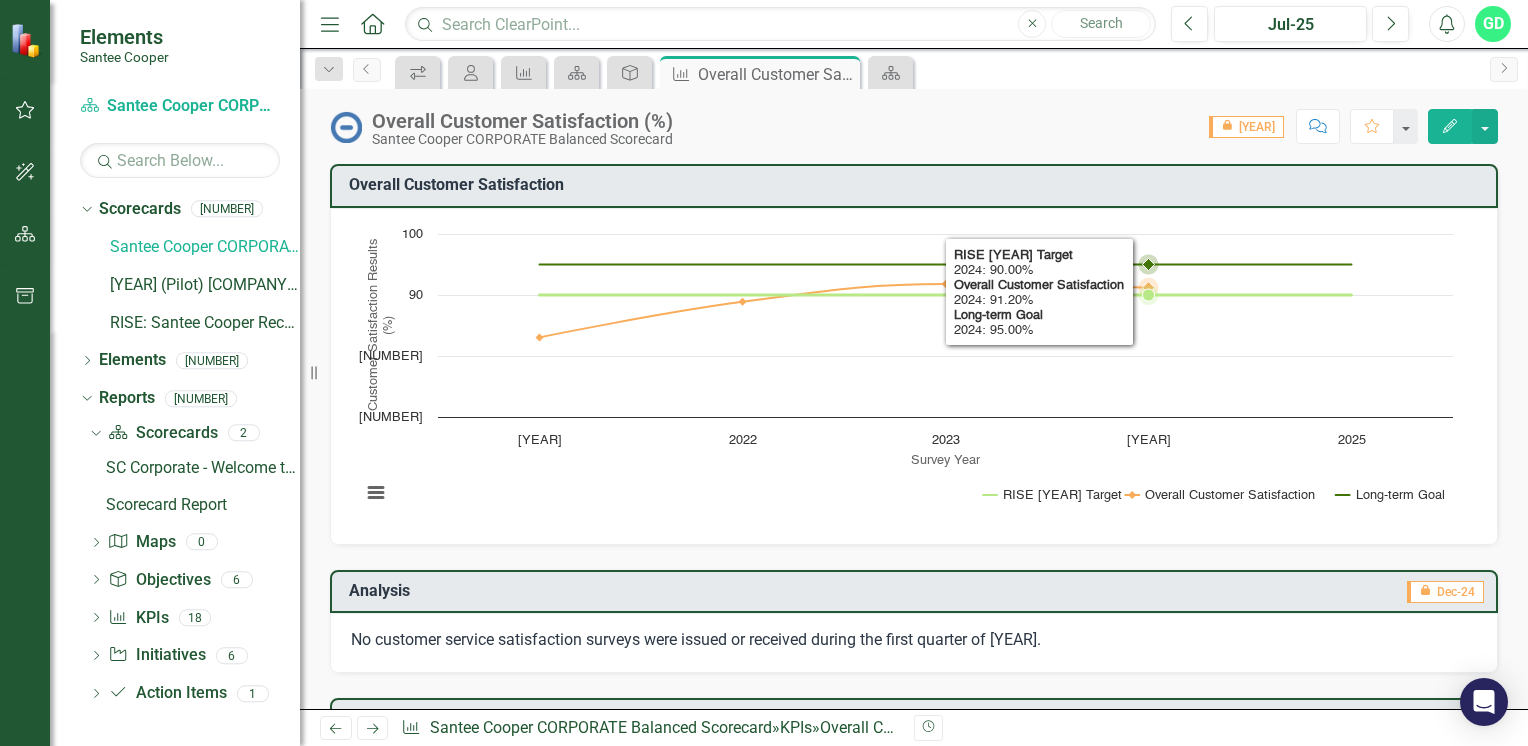 click at bounding box center (1149, 295) 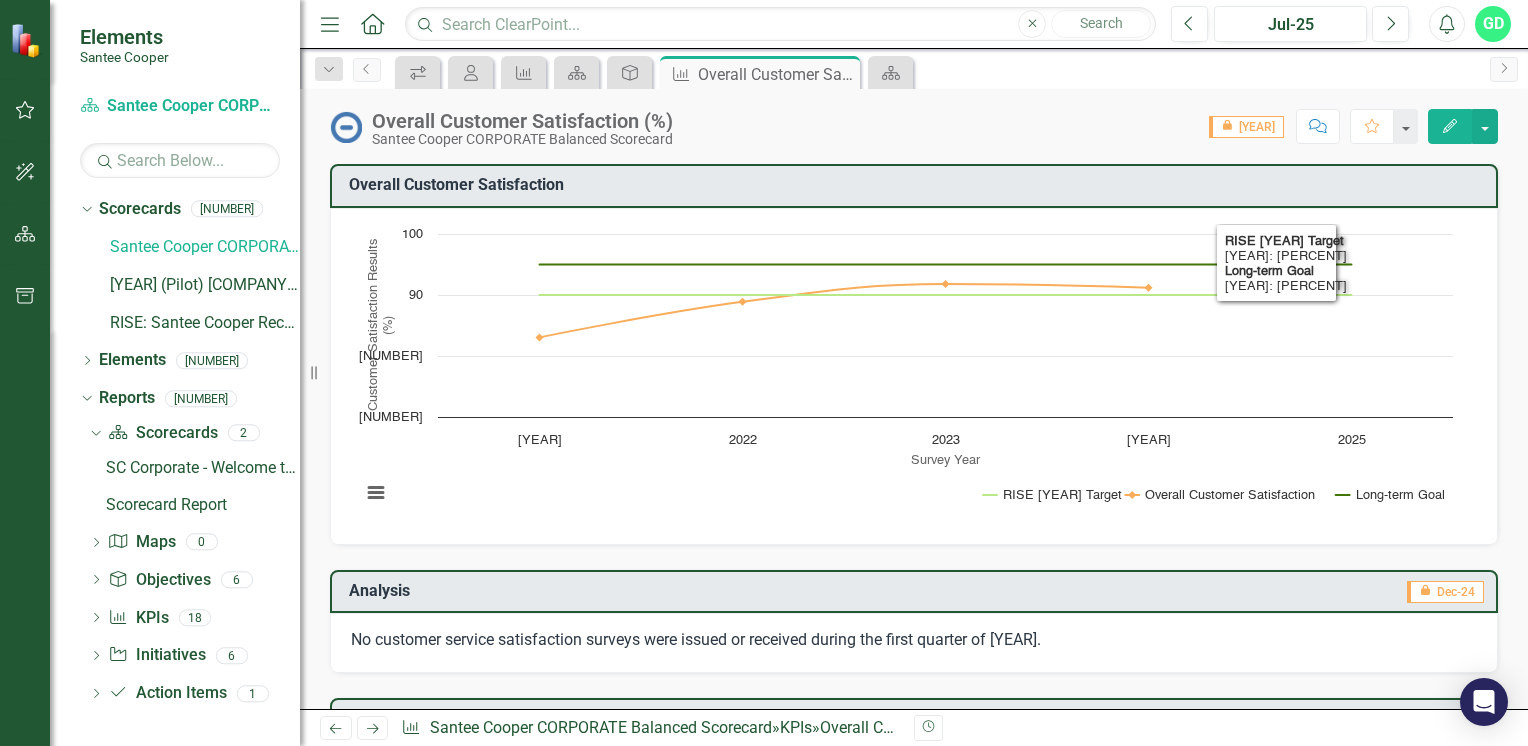 click on "Edit" at bounding box center (1450, 126) 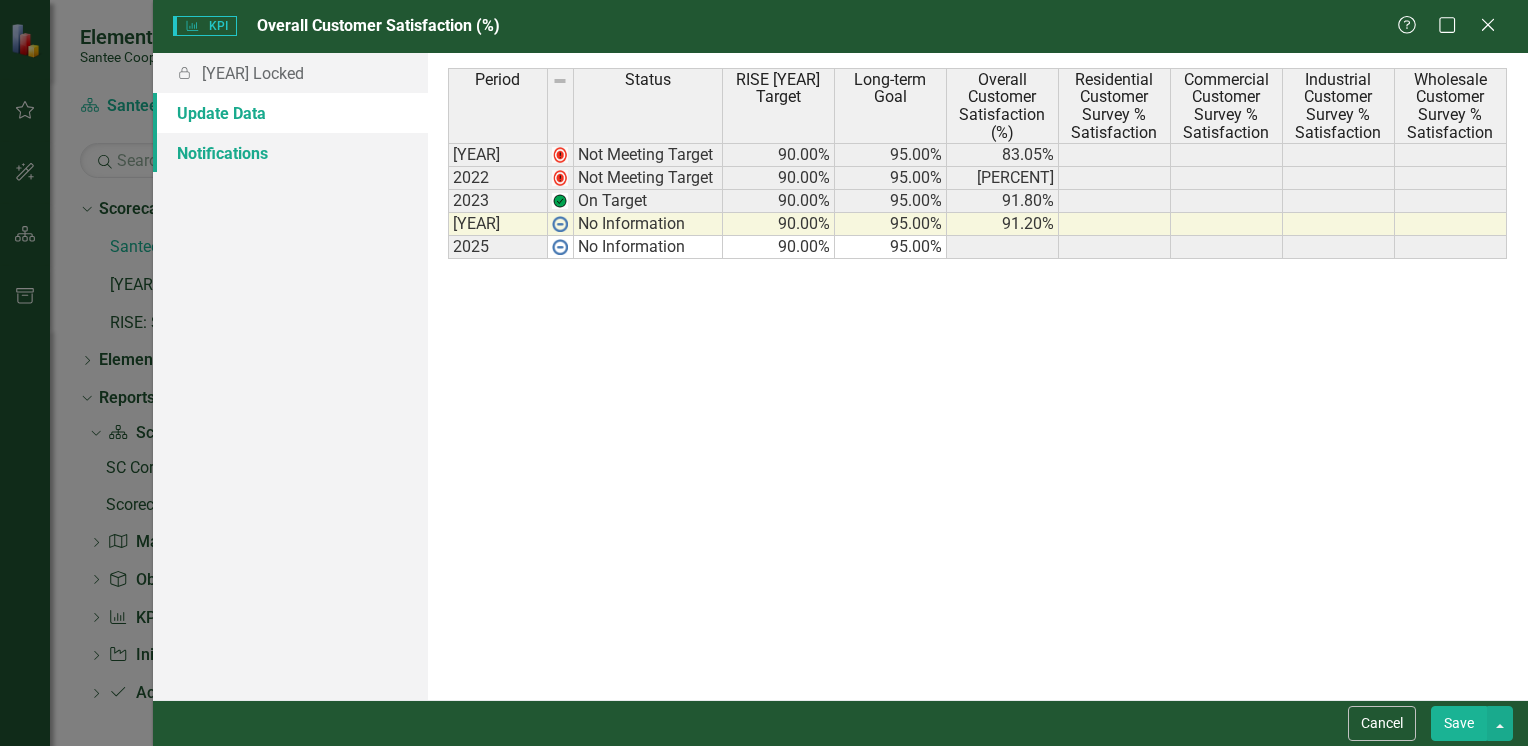 click on "Notifications" at bounding box center [290, 153] 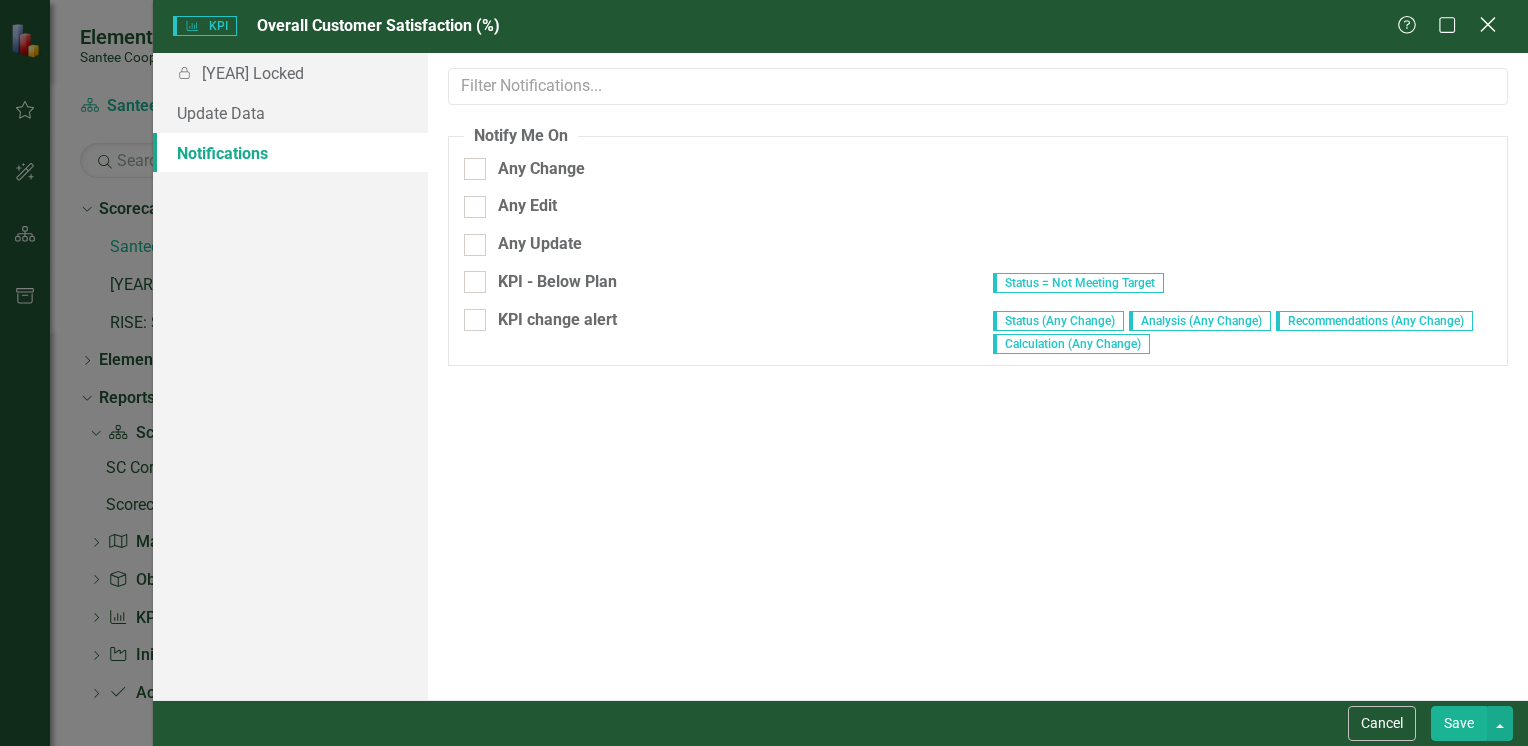 click on "Close" at bounding box center [1487, 24] 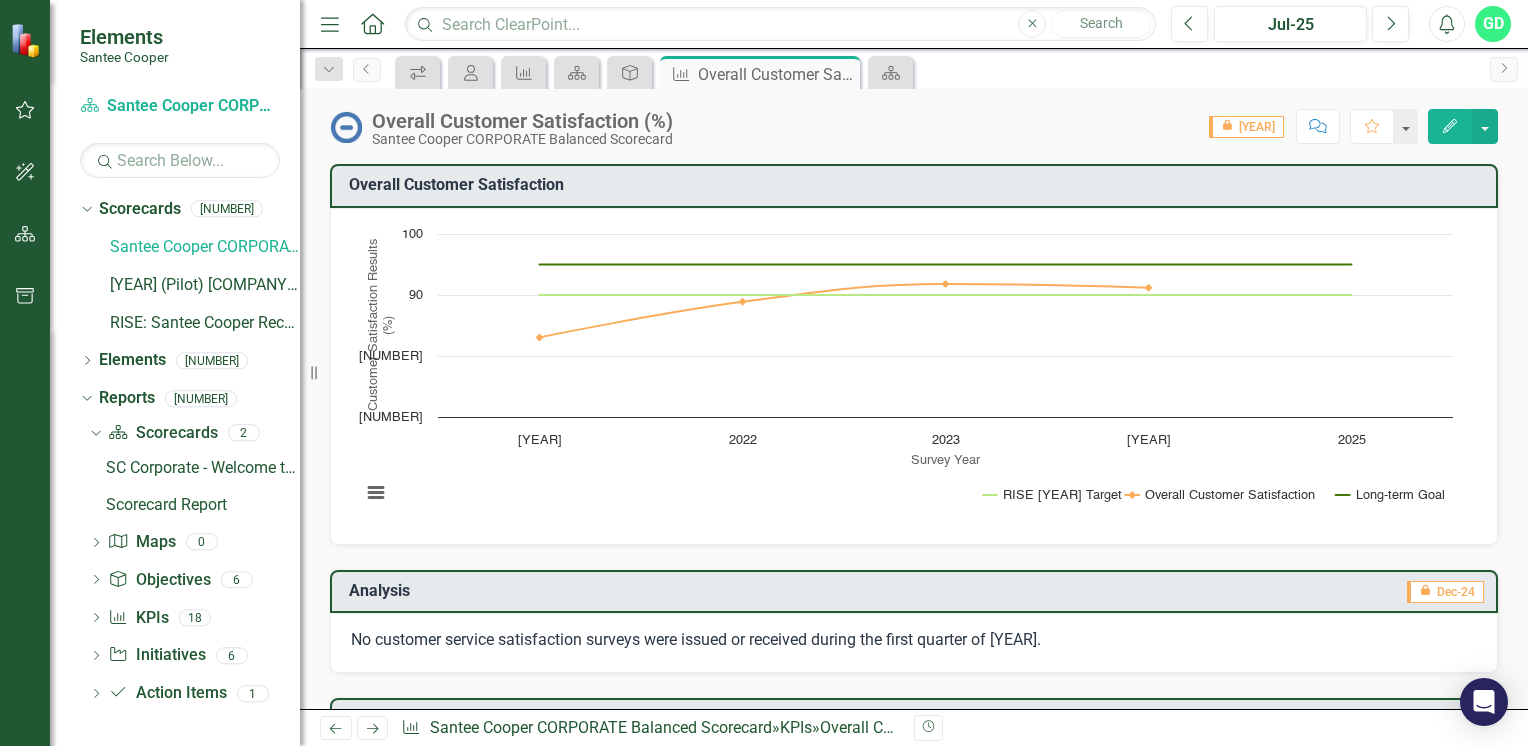 click at bounding box center [25, 40] 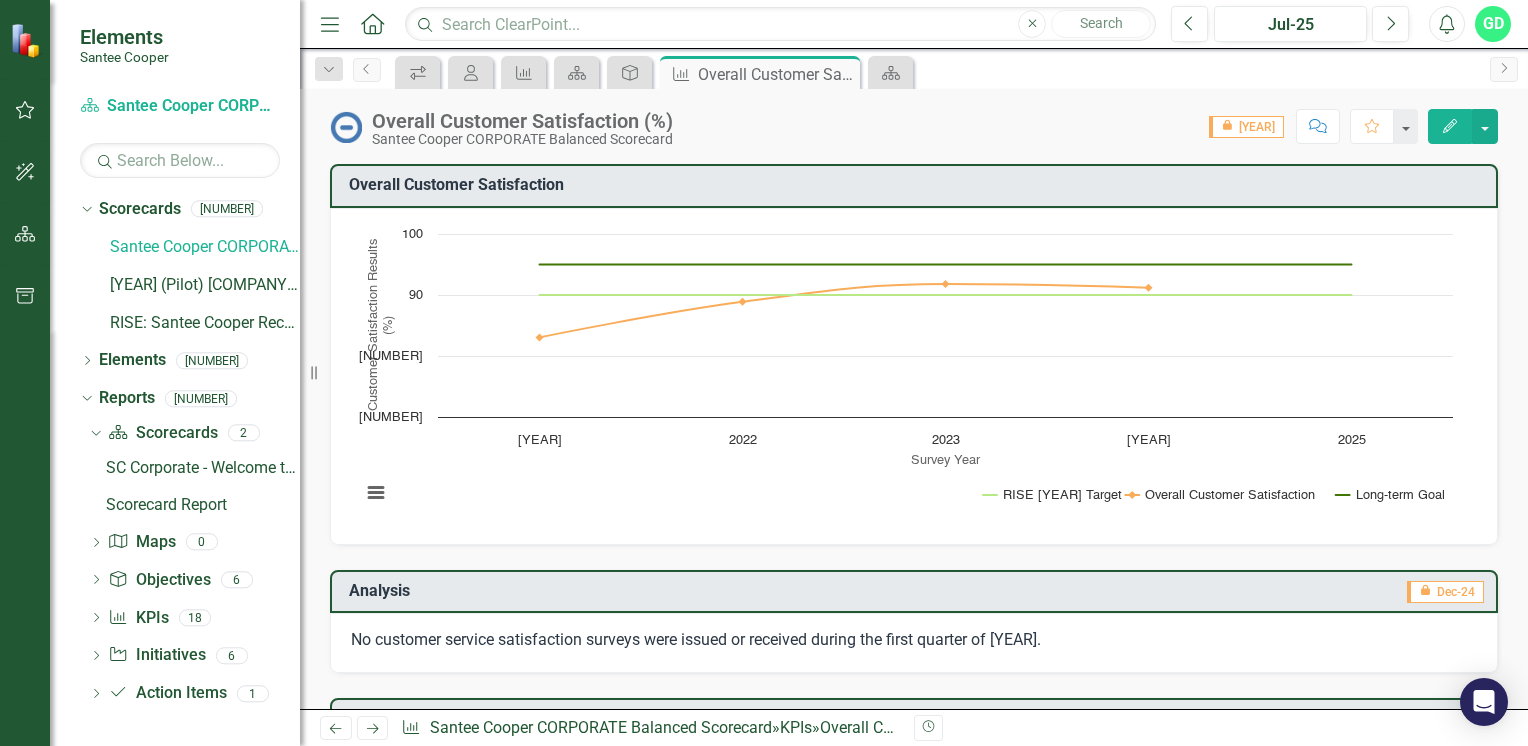 click at bounding box center (27, 40) 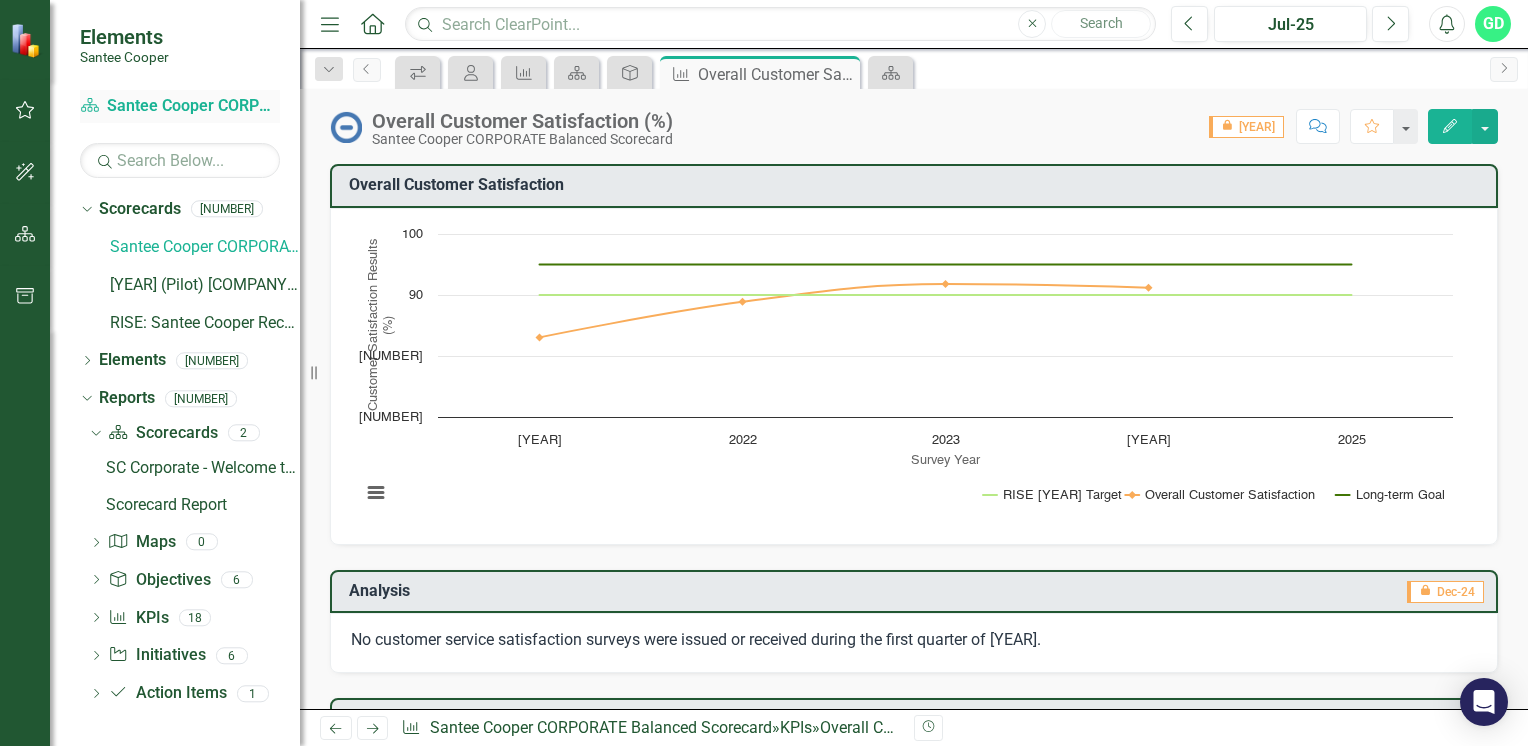 click on "Scorecard Santee Cooper CORPORATE Balanced Scorecard" at bounding box center (180, 106) 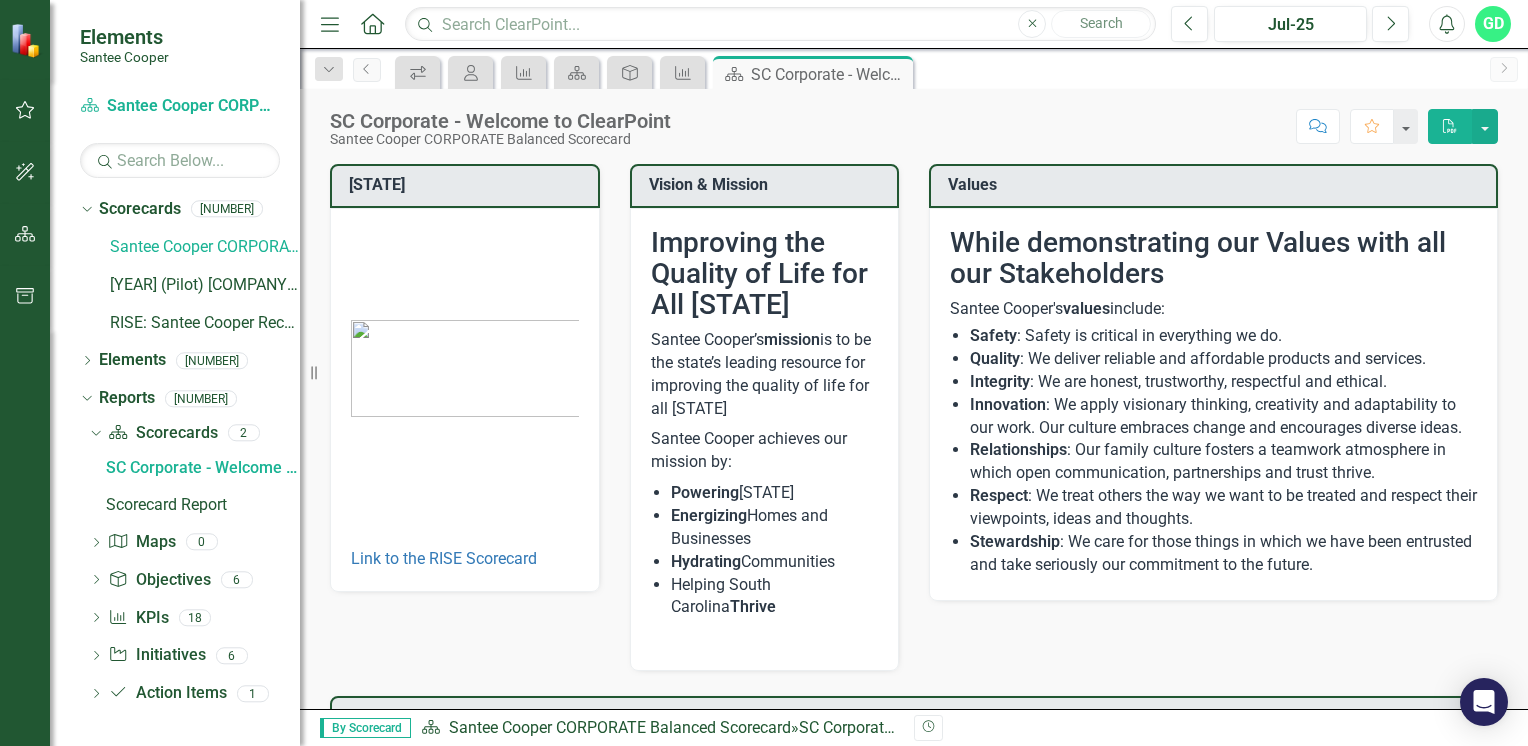 click at bounding box center [330, 24] 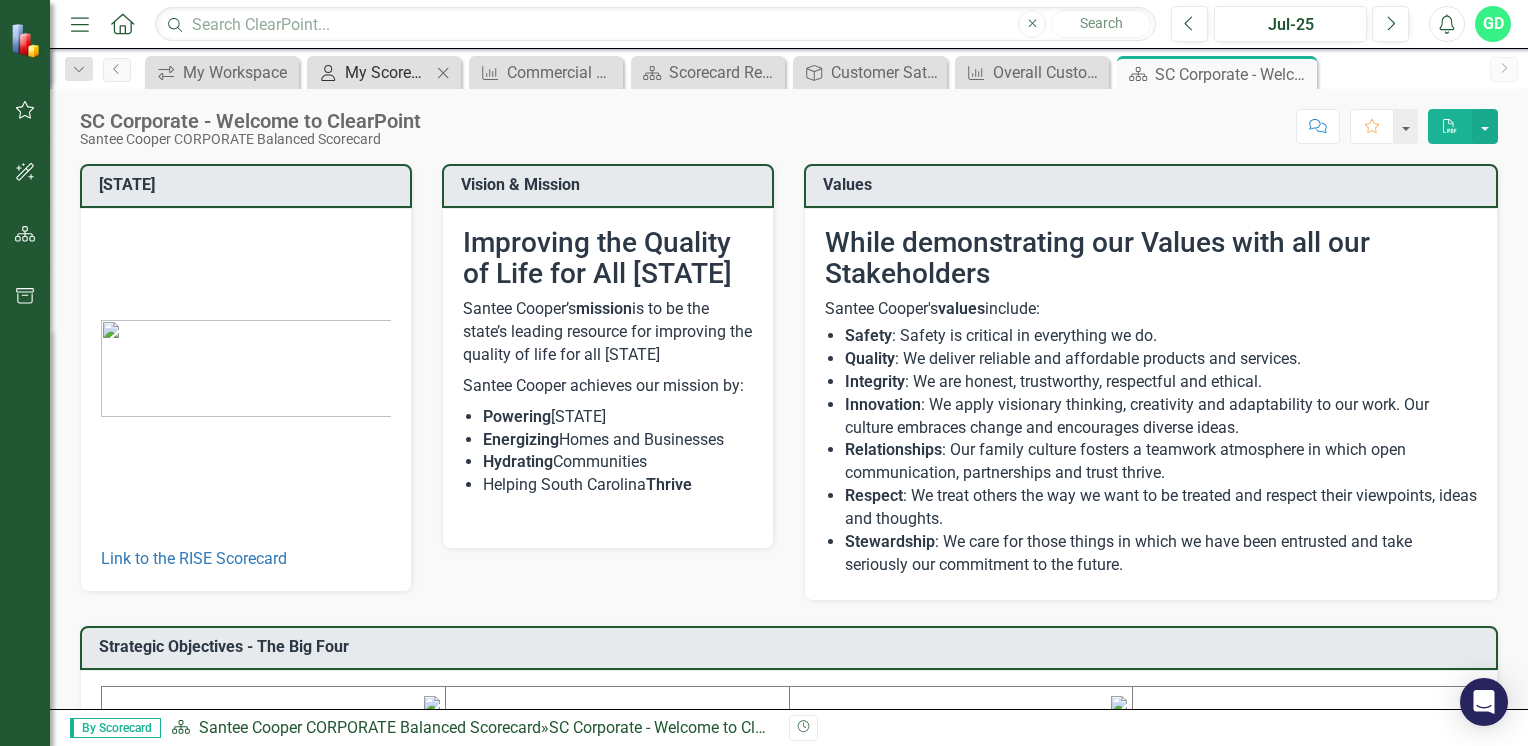 click on "My Scorecard" at bounding box center (388, 72) 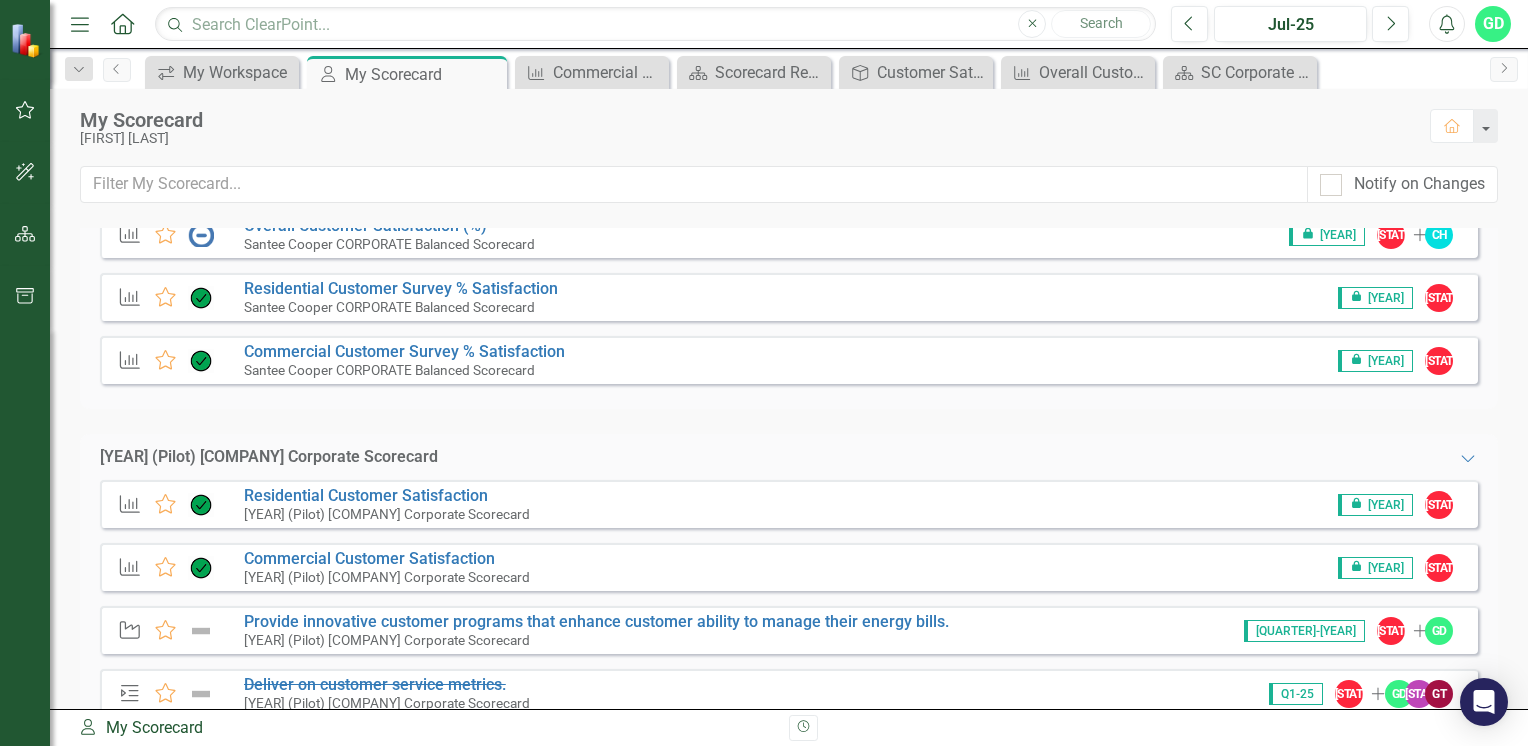 scroll, scrollTop: 120, scrollLeft: 0, axis: vertical 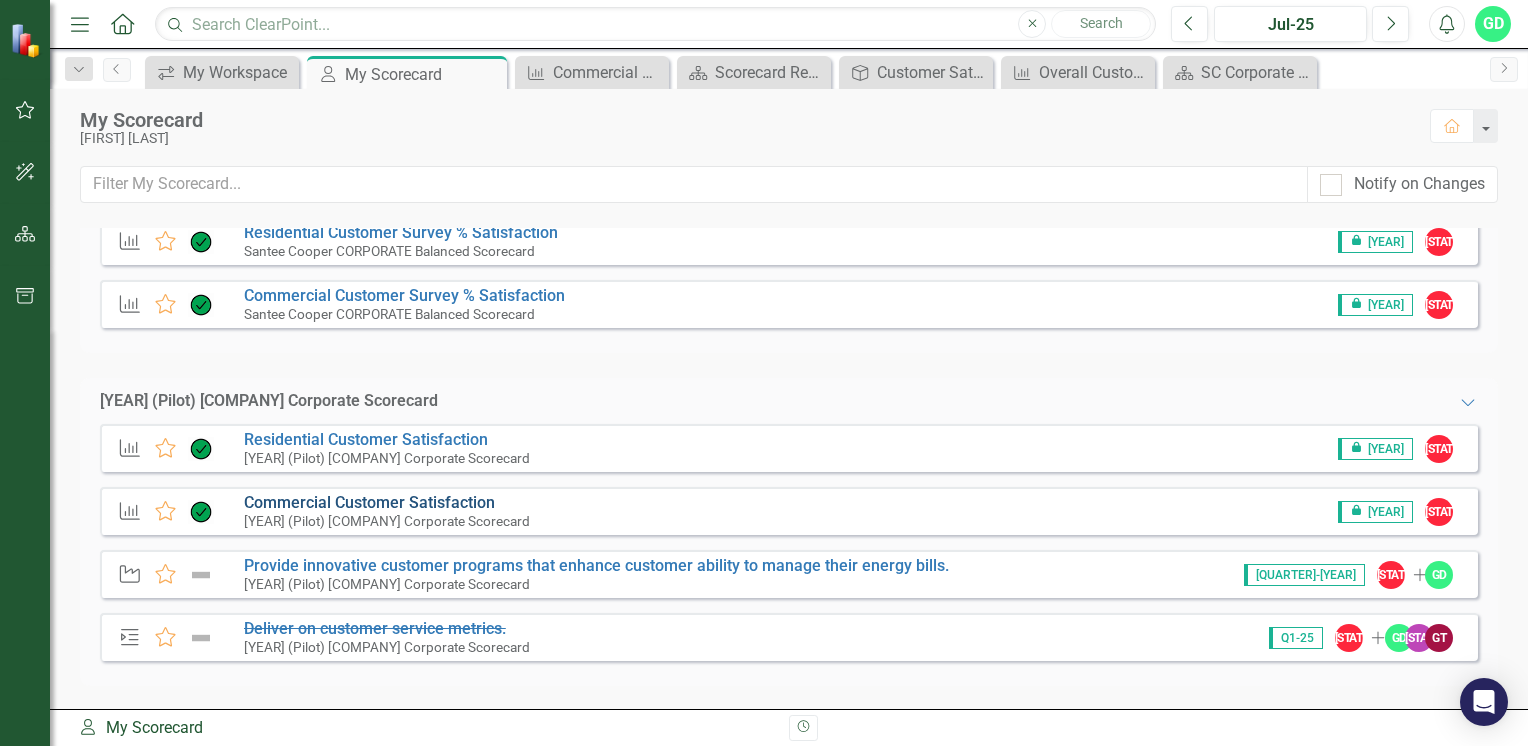 click on "Commercial Customer Satisfaction​" at bounding box center [369, 502] 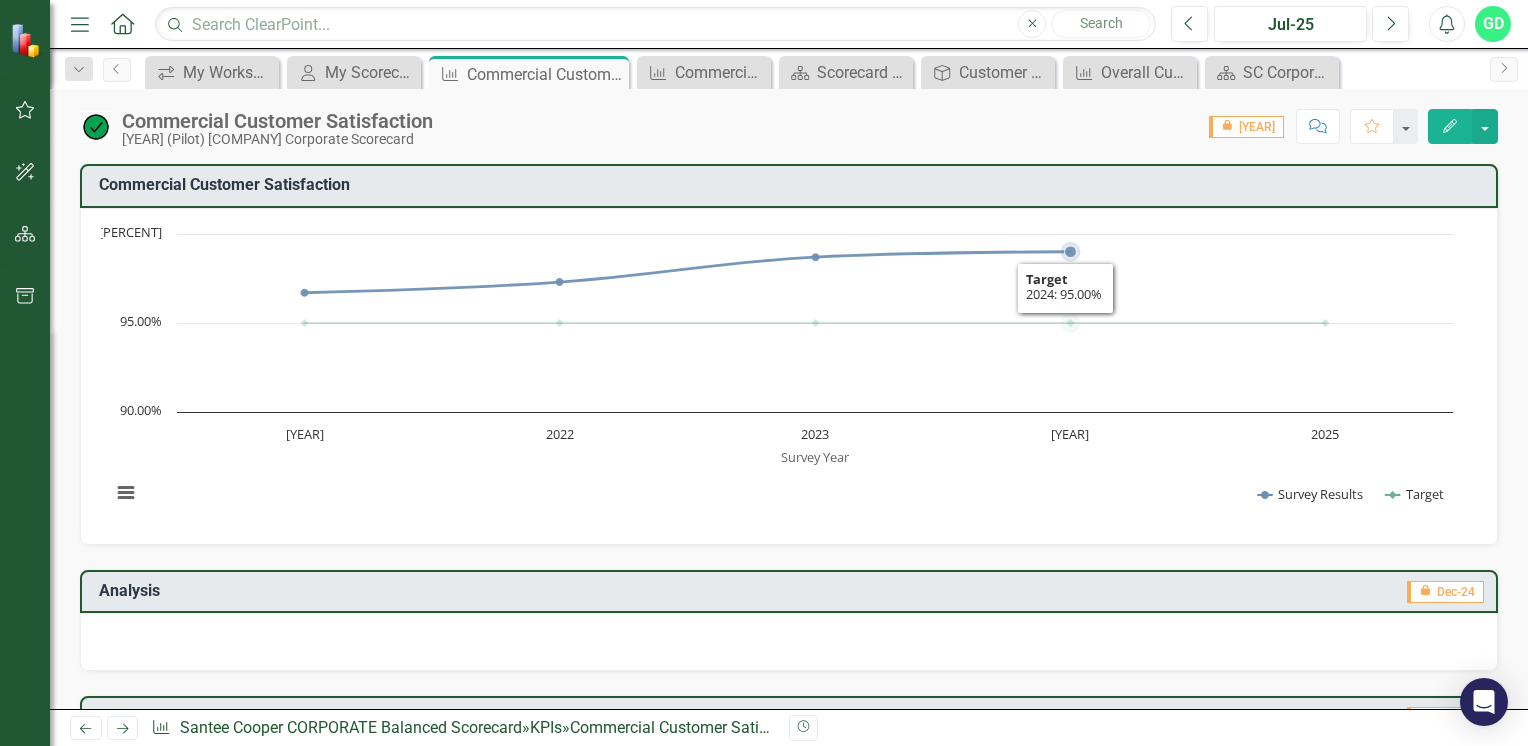 scroll, scrollTop: 400, scrollLeft: 0, axis: vertical 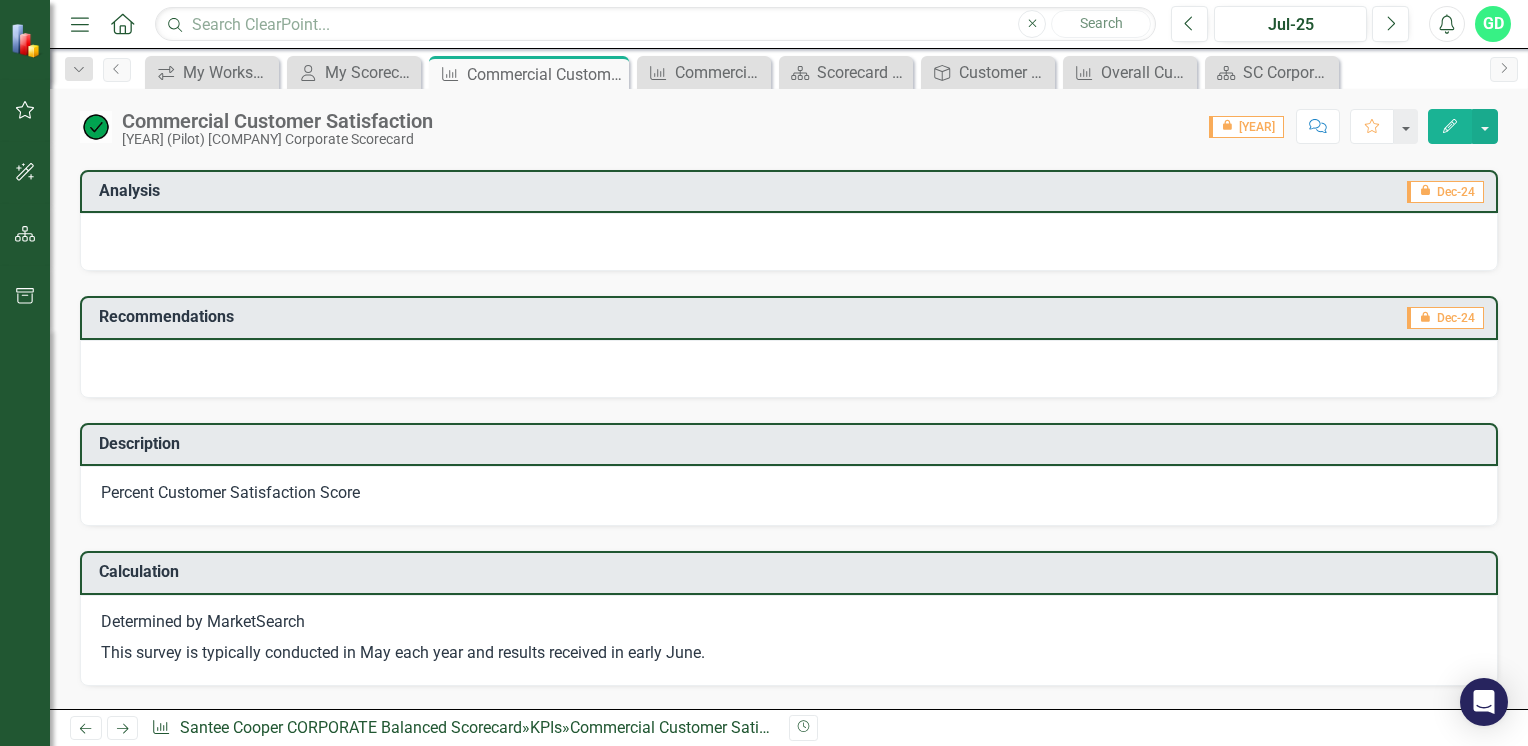 click on "icon.lock [YEAR]" at bounding box center (1246, 127) 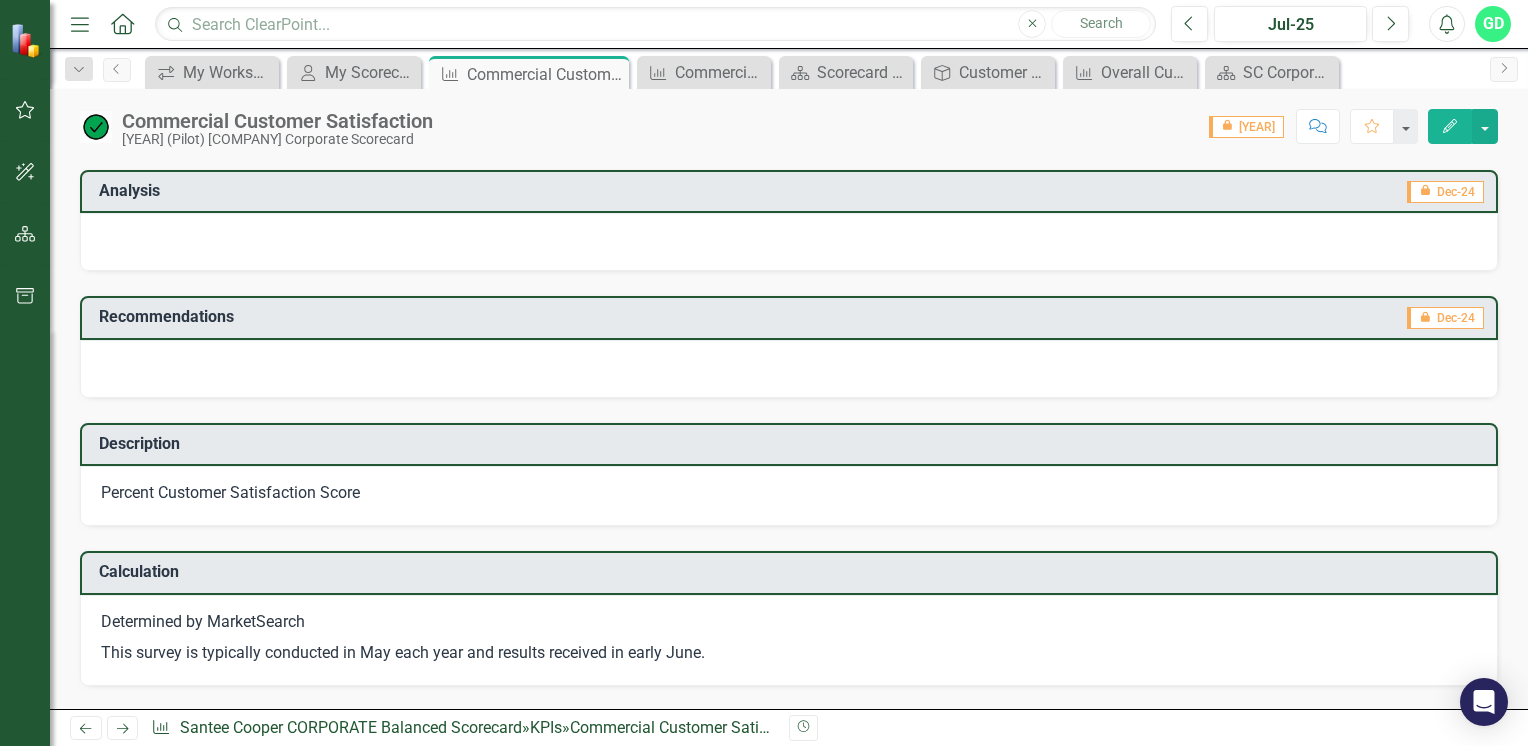 click on "icon.lock [YEAR]" at bounding box center [1246, 127] 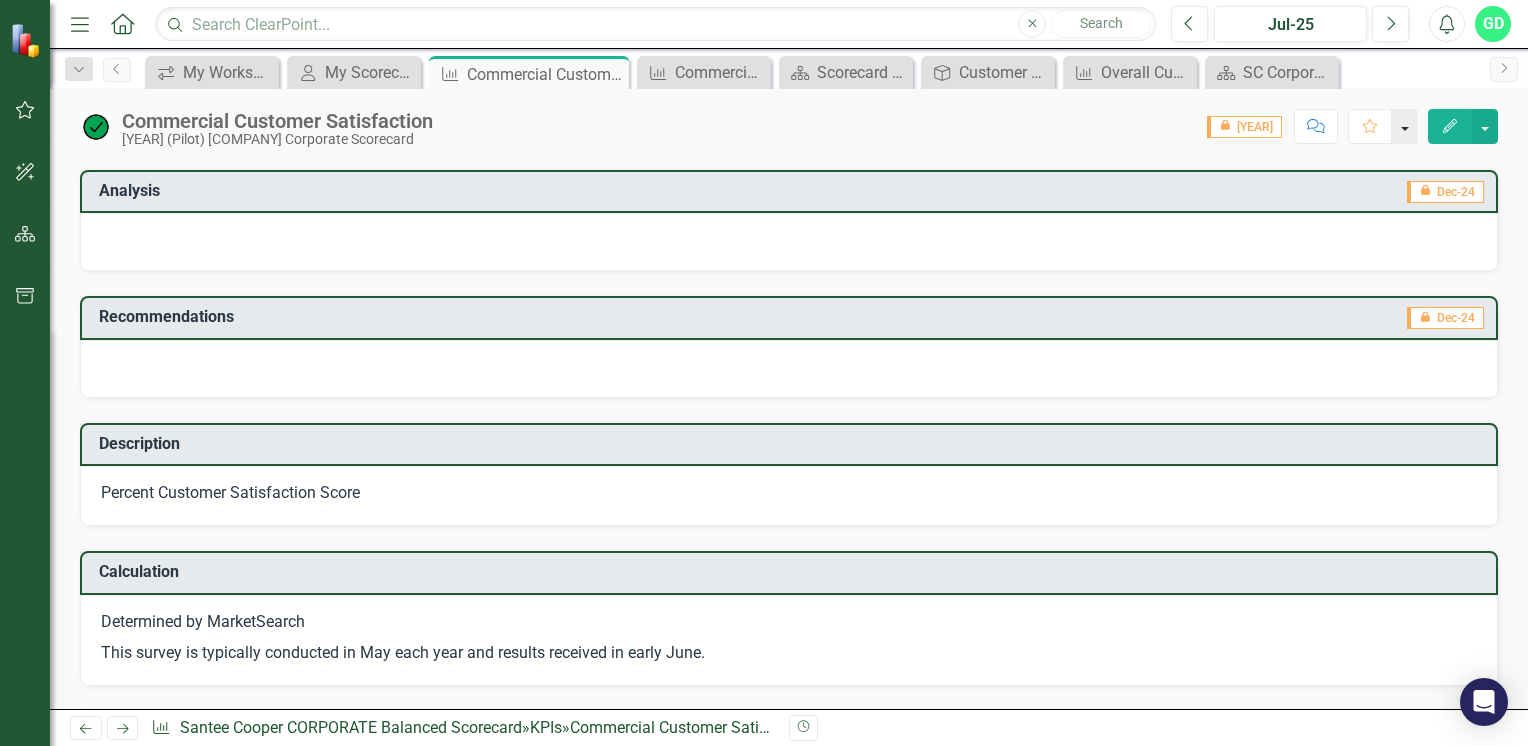 click at bounding box center [1405, 126] 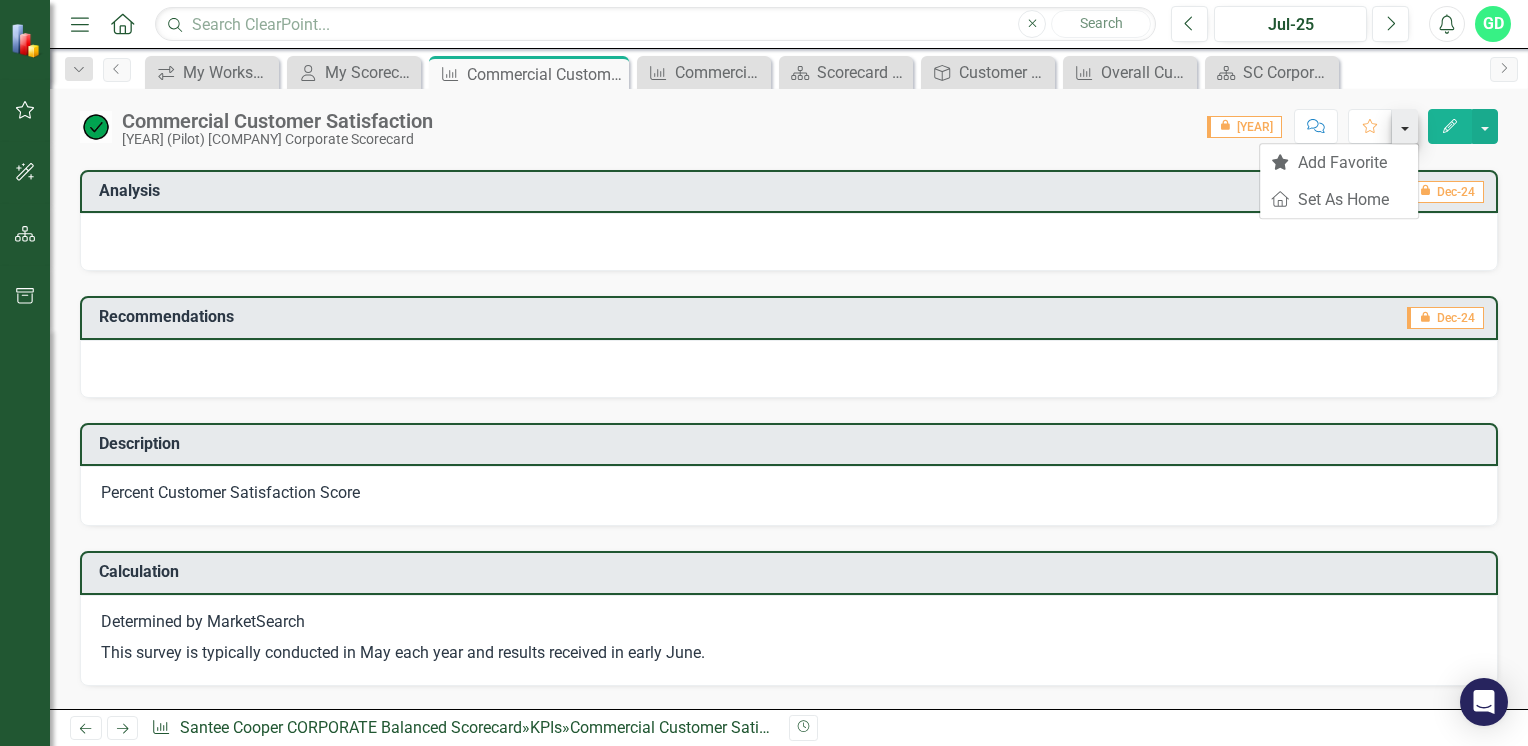 drag, startPoint x: 1200, startPoint y: 144, endPoint x: 1400, endPoint y: 138, distance: 200.08998 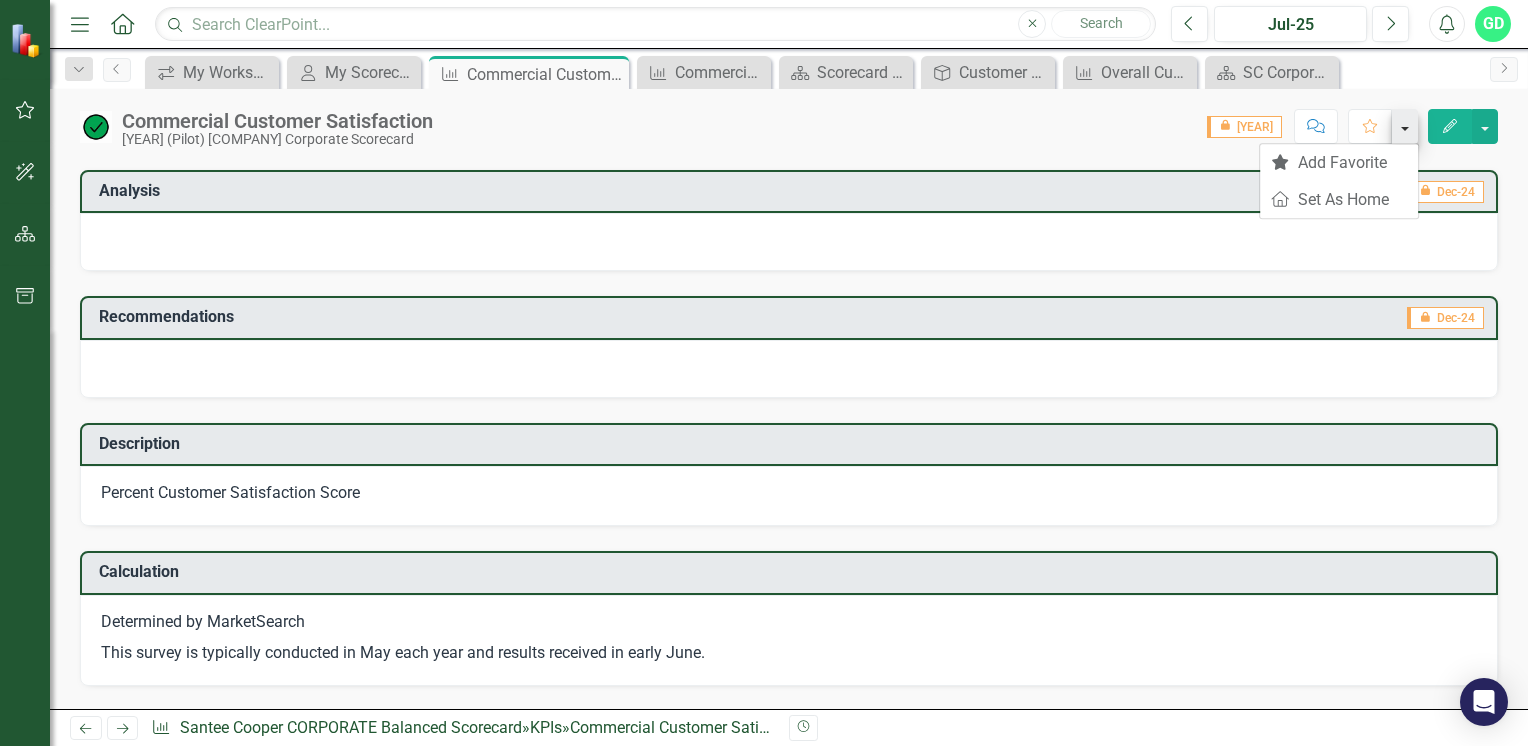 click on "Commercial Customer Satisfaction​ [YEAR] (Pilot) Santee Cooper Corporate Scorecard Score: 0.00 icon.lock [YEAR] Completed  Comment Favorite Edit" at bounding box center [789, 119] 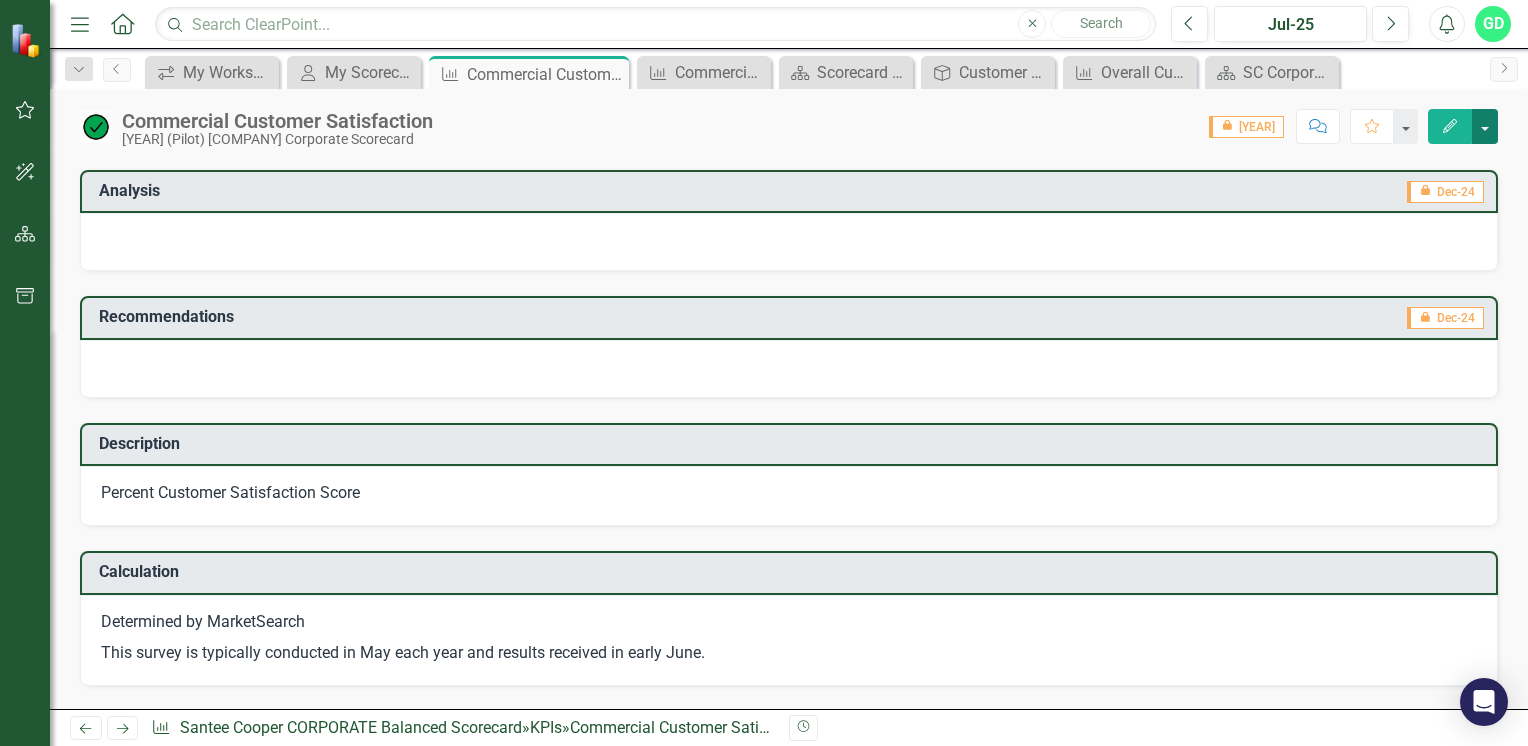 click at bounding box center [1485, 126] 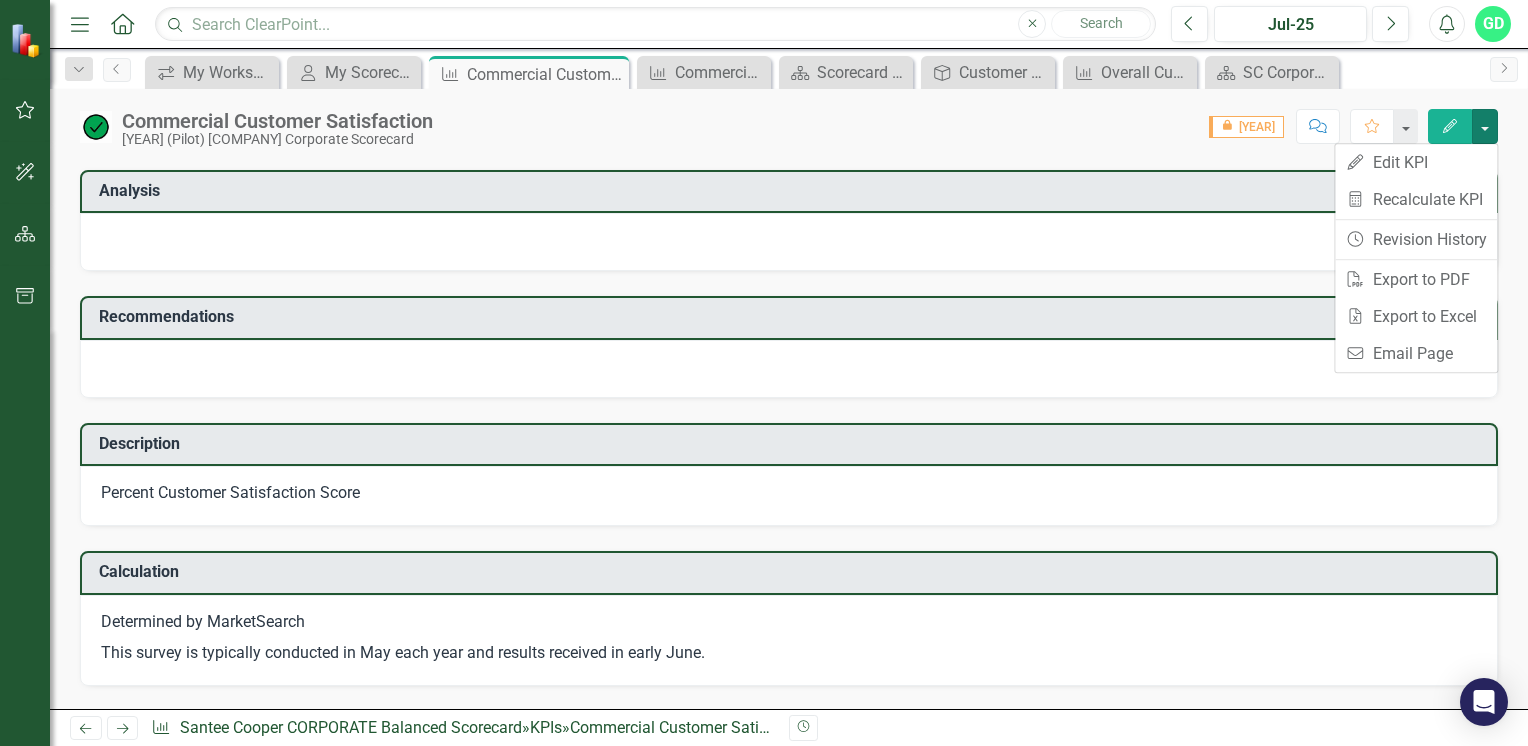 drag, startPoint x: 1036, startPoint y: 161, endPoint x: 1048, endPoint y: 186, distance: 27.730848 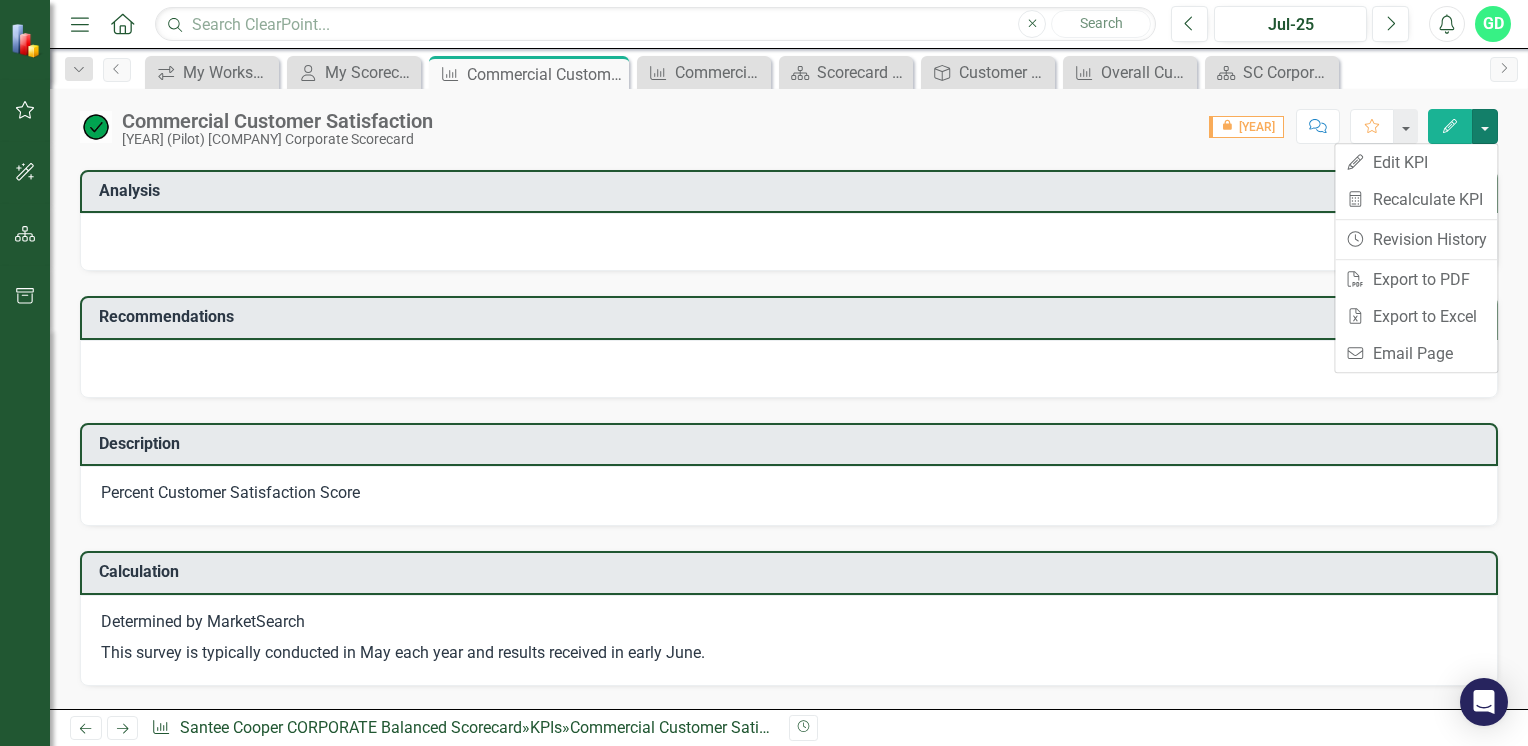 click on "Commercial Customer Satisfaction​ 2024 (Pilot) Santee Cooper Corporate Scorecard Score: 0.00 icon.lock 2024 Completed  Comment Favorite Edit Commercial Customer Satisfaction​ (Chart Type: Spline with Markers)
Plot Bands
2021
Survey Results: 96.70%	Target: 95.00%
2022
Survey Results: 97.30%	Target: 95.00%
2023
Survey Results: 98.70%	Target: 95.00%
2024
Survey Results: 99.00%	Target: 95.00%
2025
Survey Results: No Value	Target: 95.00% The chart has 1 X axis displaying Survey Year.  The chart has 1 Y axis displaying values. Data ranges from 95 to 99. Created with Highcharts 11.4.8 Survey Year Chart context menu Survey Results Target 2021 2022 2023 2024 2025 90.00% 95.00% 100.00% Target ​ 2024: 95.00%​ End of interactive chart. Analysis icon.lock [MONTH]-[YEAR] Recommendations icon.lock [MONTH]-[YEAR] Description Percent Customer Satisfaction Score ​ Calculation Determined by MarketSearch
2025 Target >=95% KPI Data Period Status" at bounding box center [789, 399] 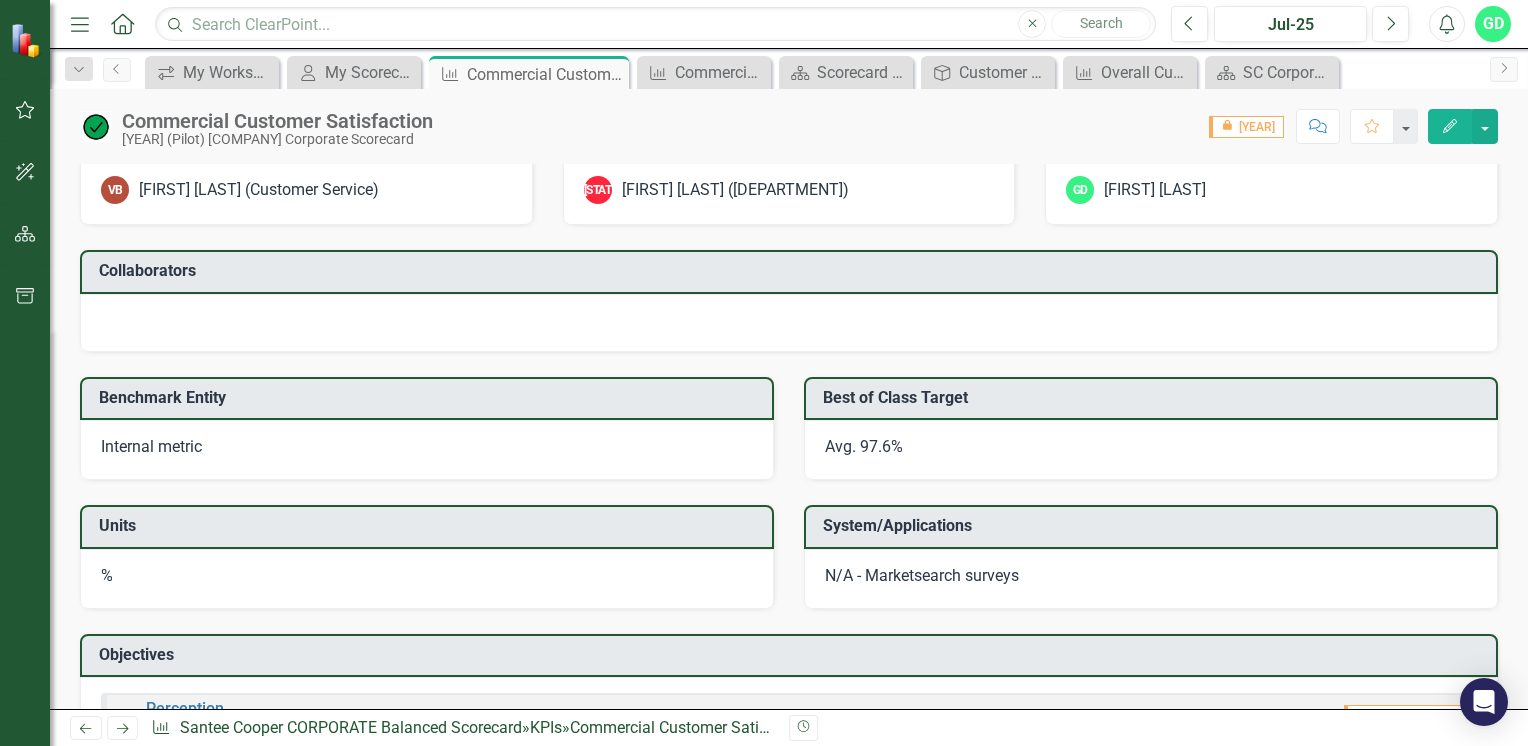 scroll, scrollTop: 1501, scrollLeft: 0, axis: vertical 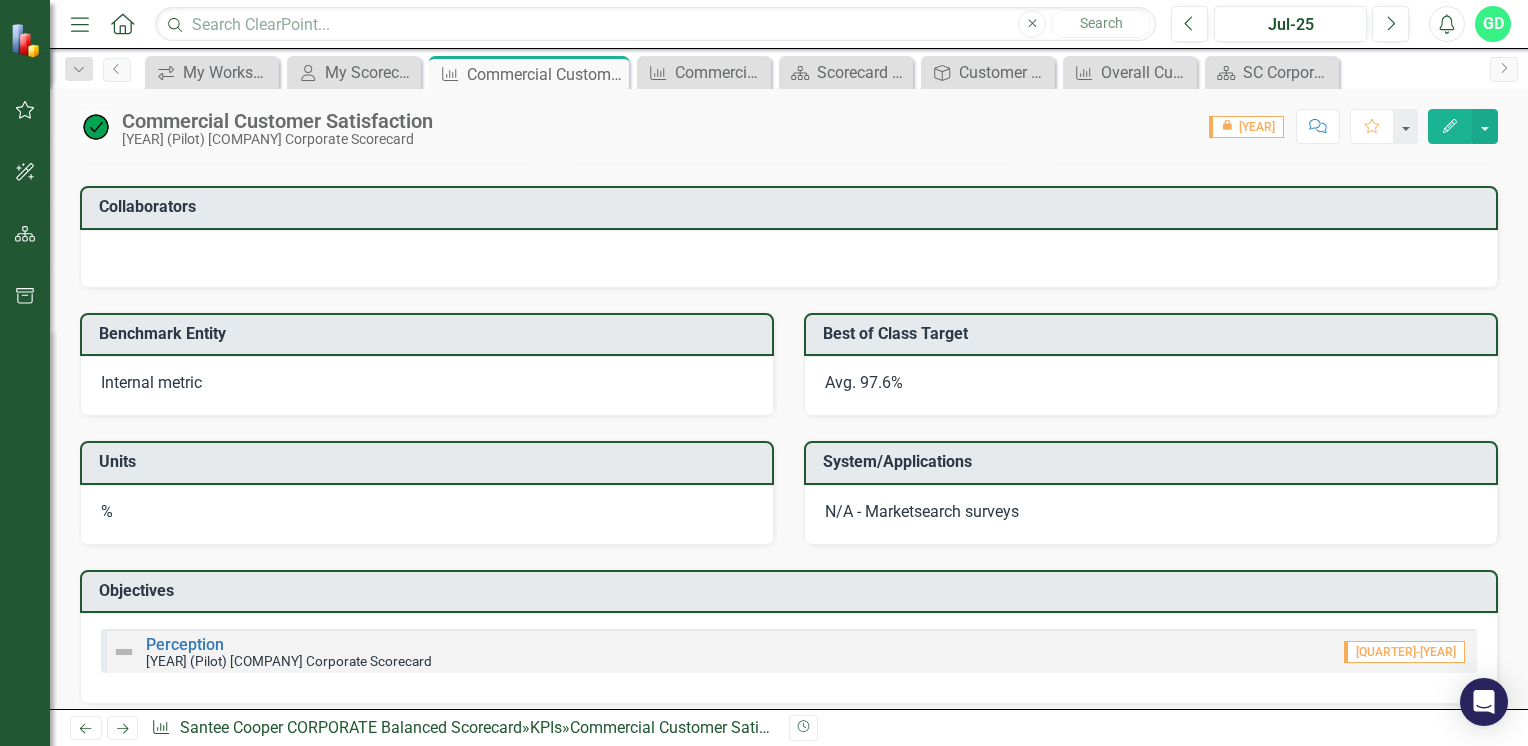 click on "Internal metric​" at bounding box center (427, 383) 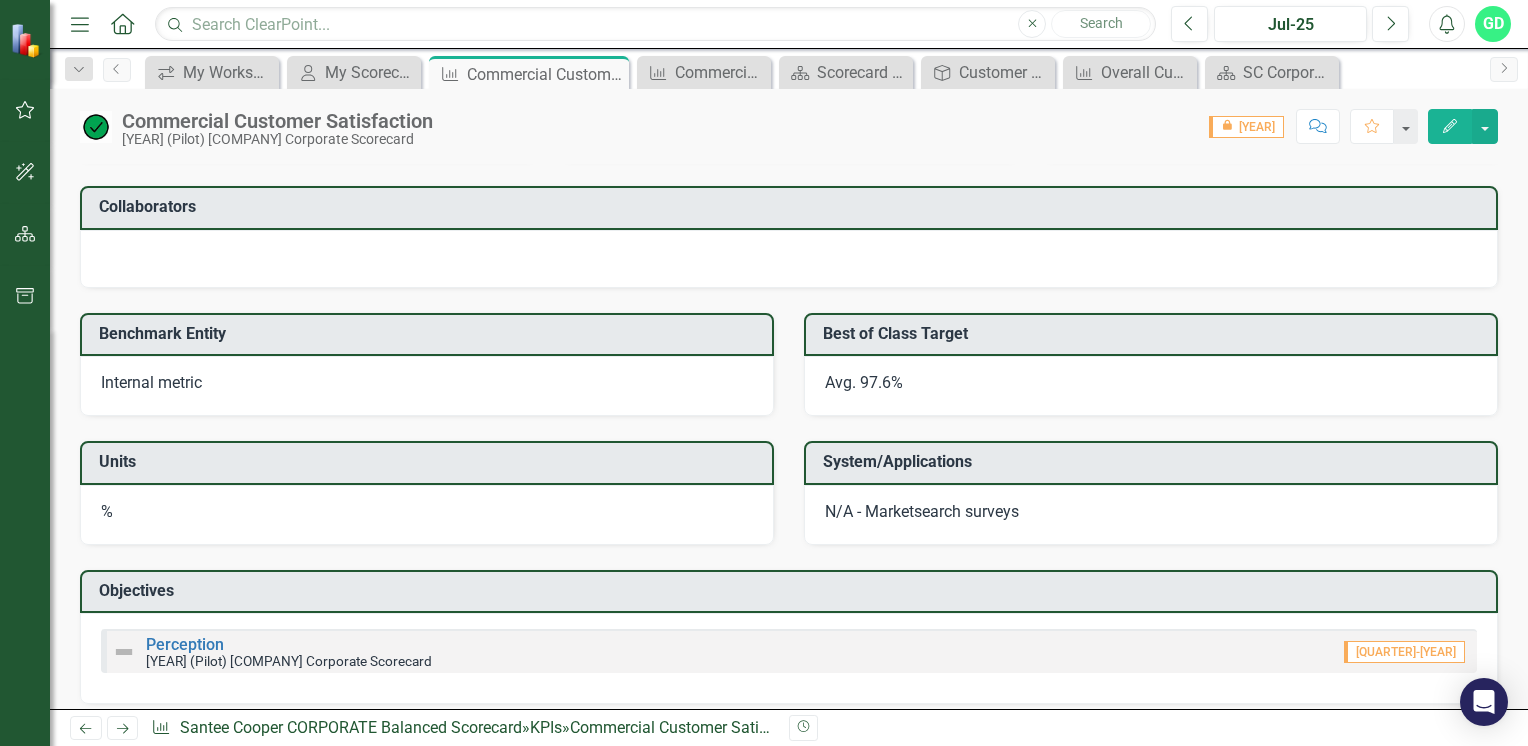 click on "Benchmark Entity" at bounding box center (430, 334) 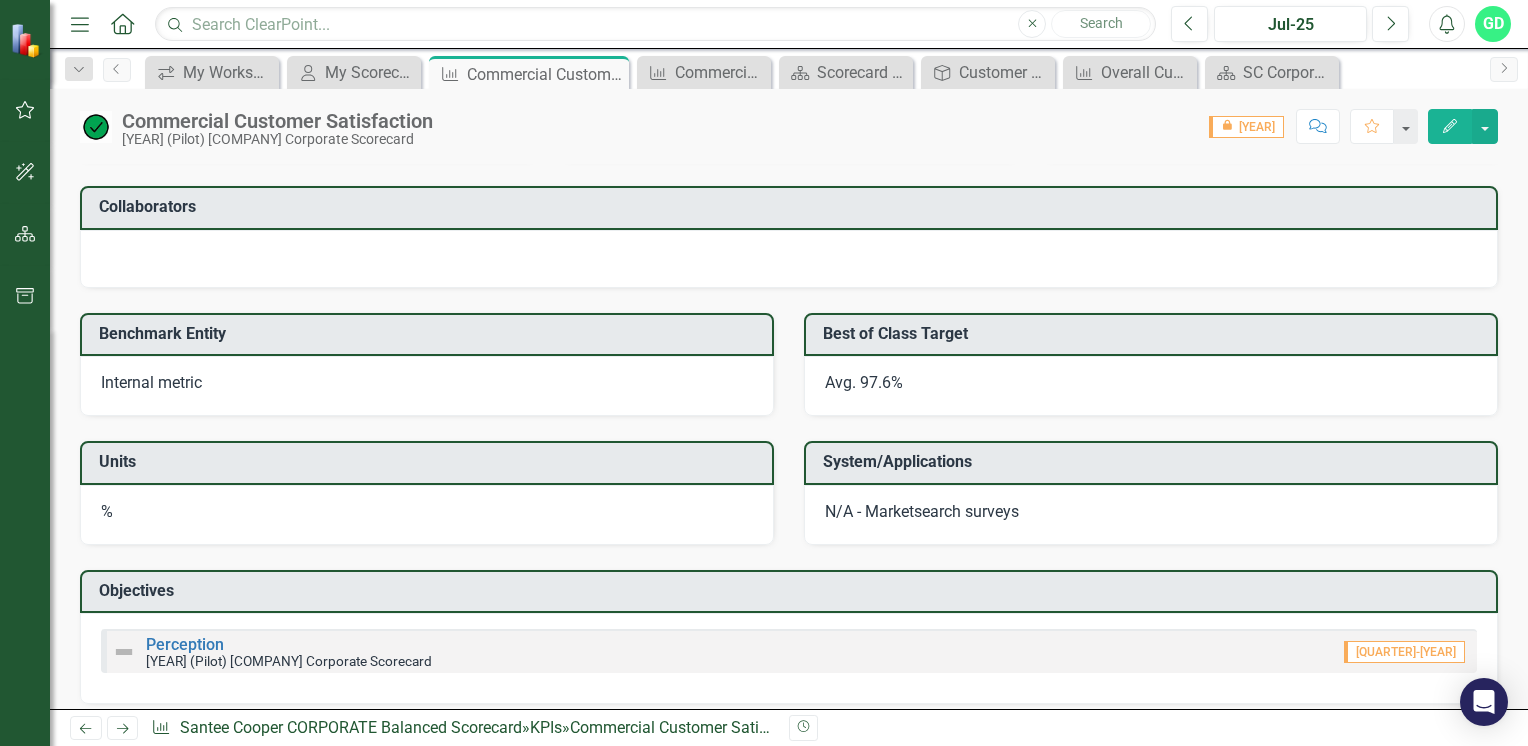 click at bounding box center (27, 40) 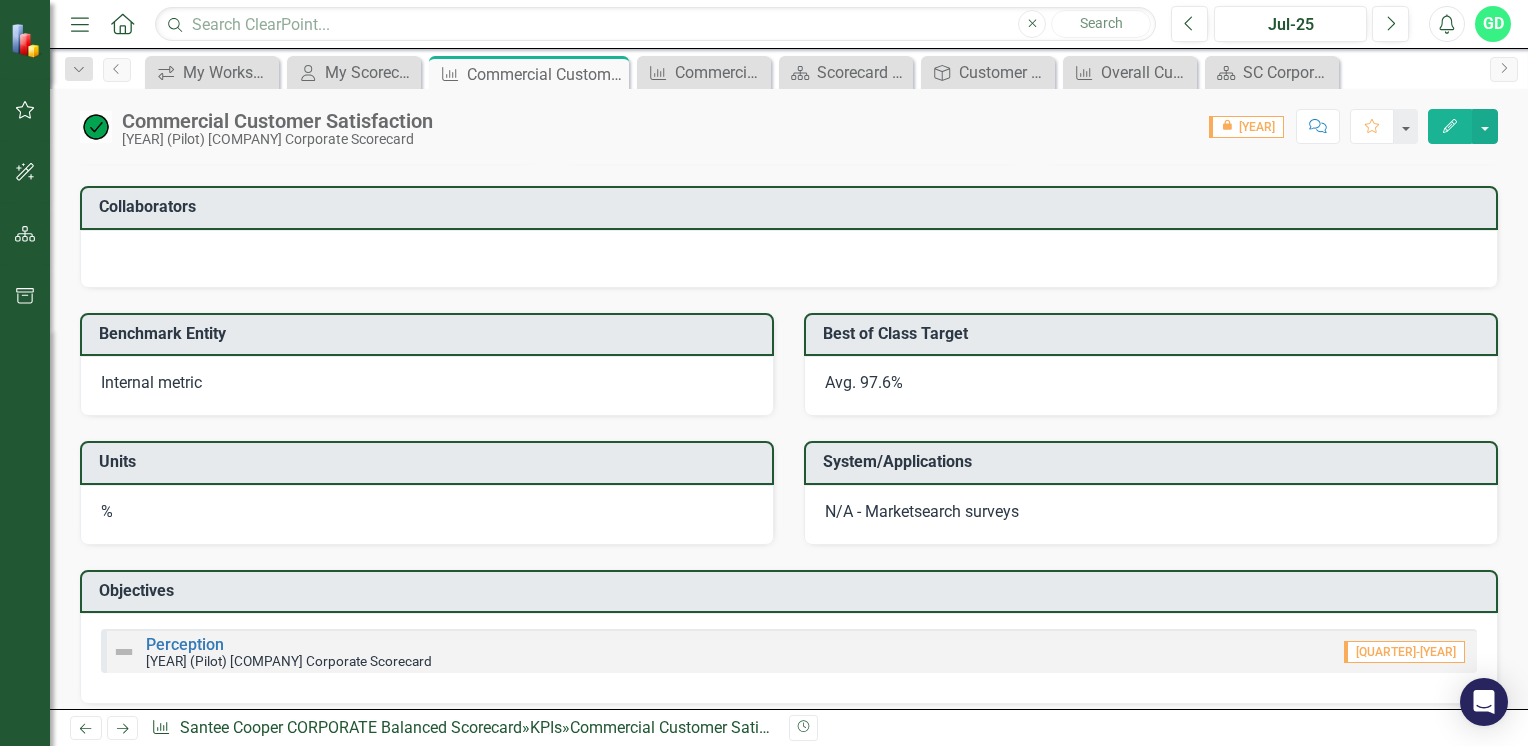 click on "Menu Home Search Close Search" at bounding box center [608, 24] 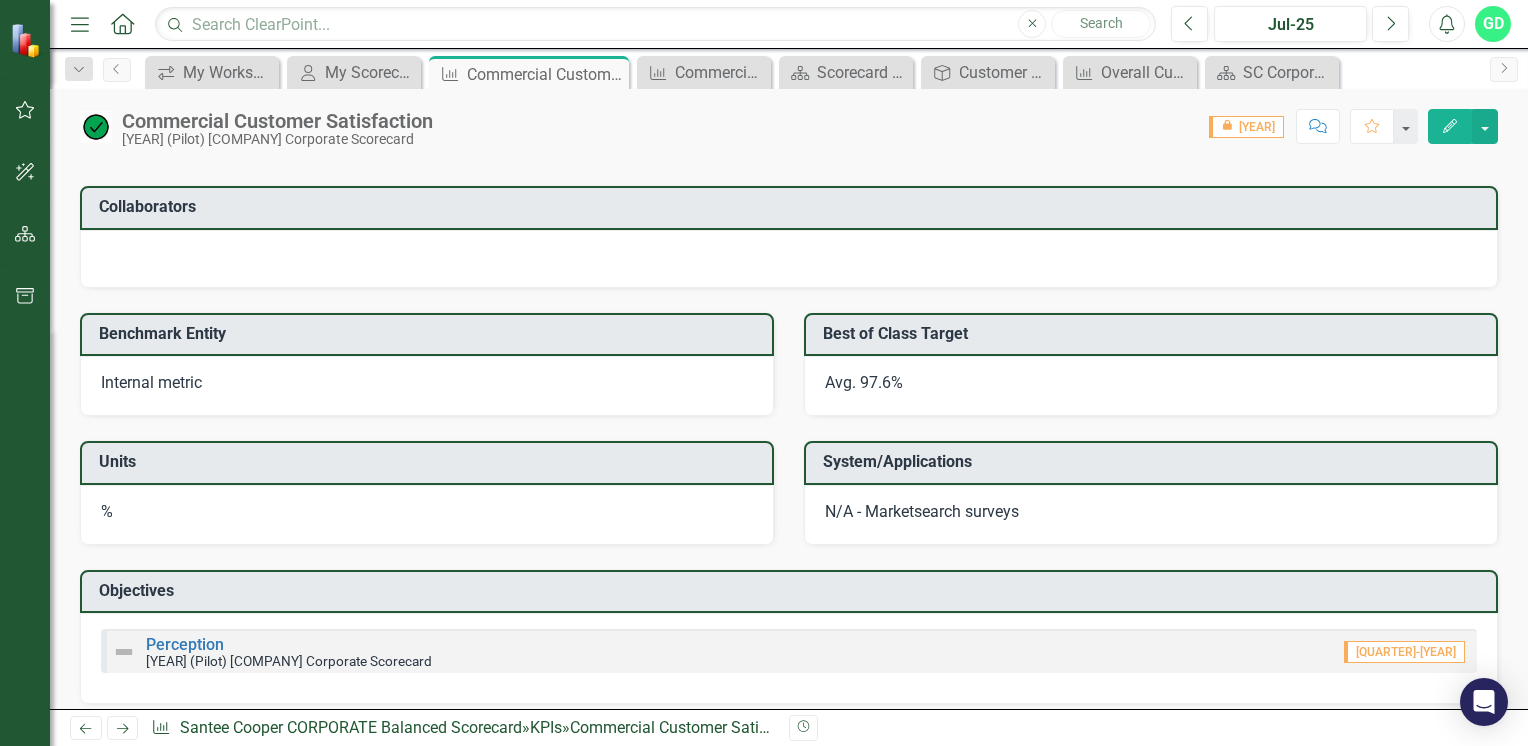 click on "Home" at bounding box center (123, 24) 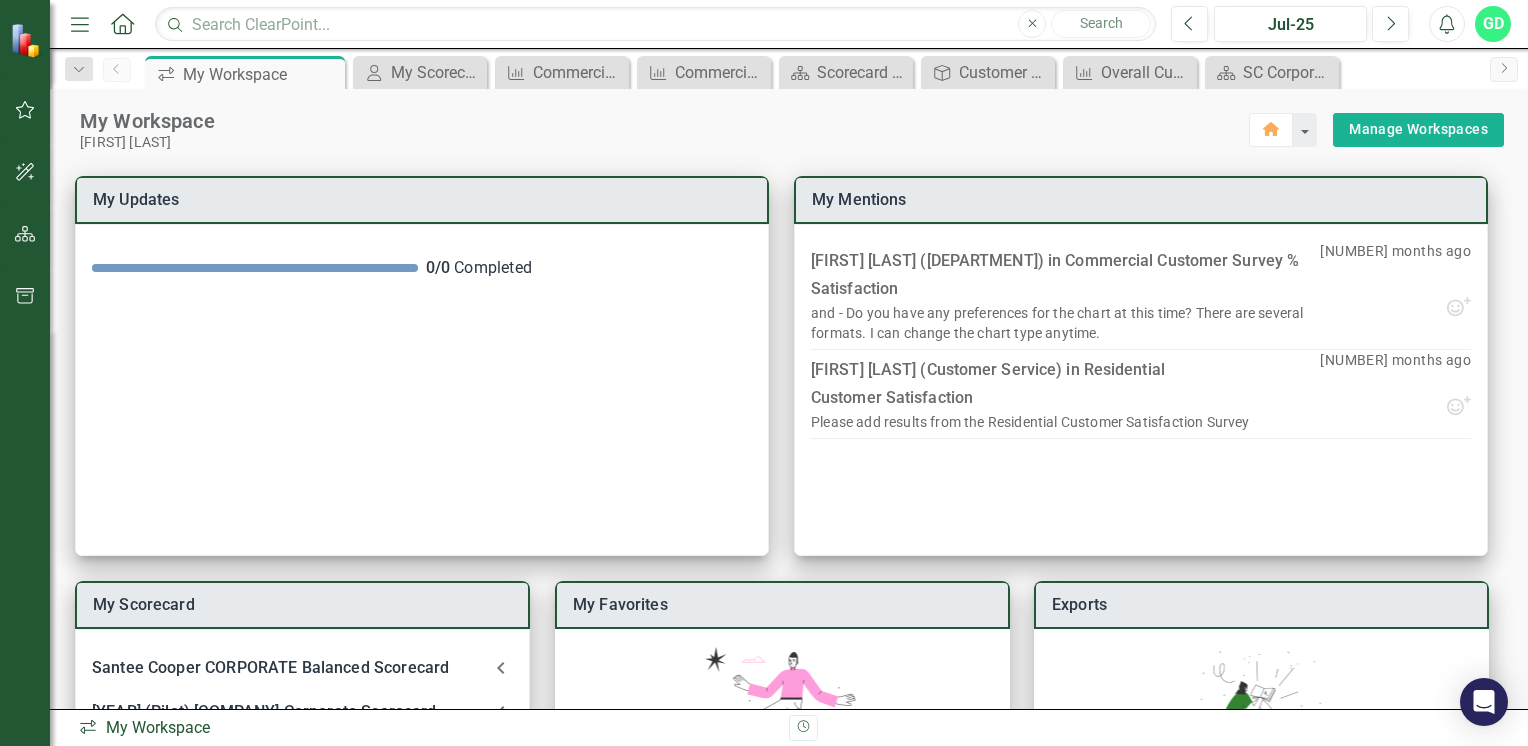 scroll, scrollTop: 0, scrollLeft: 0, axis: both 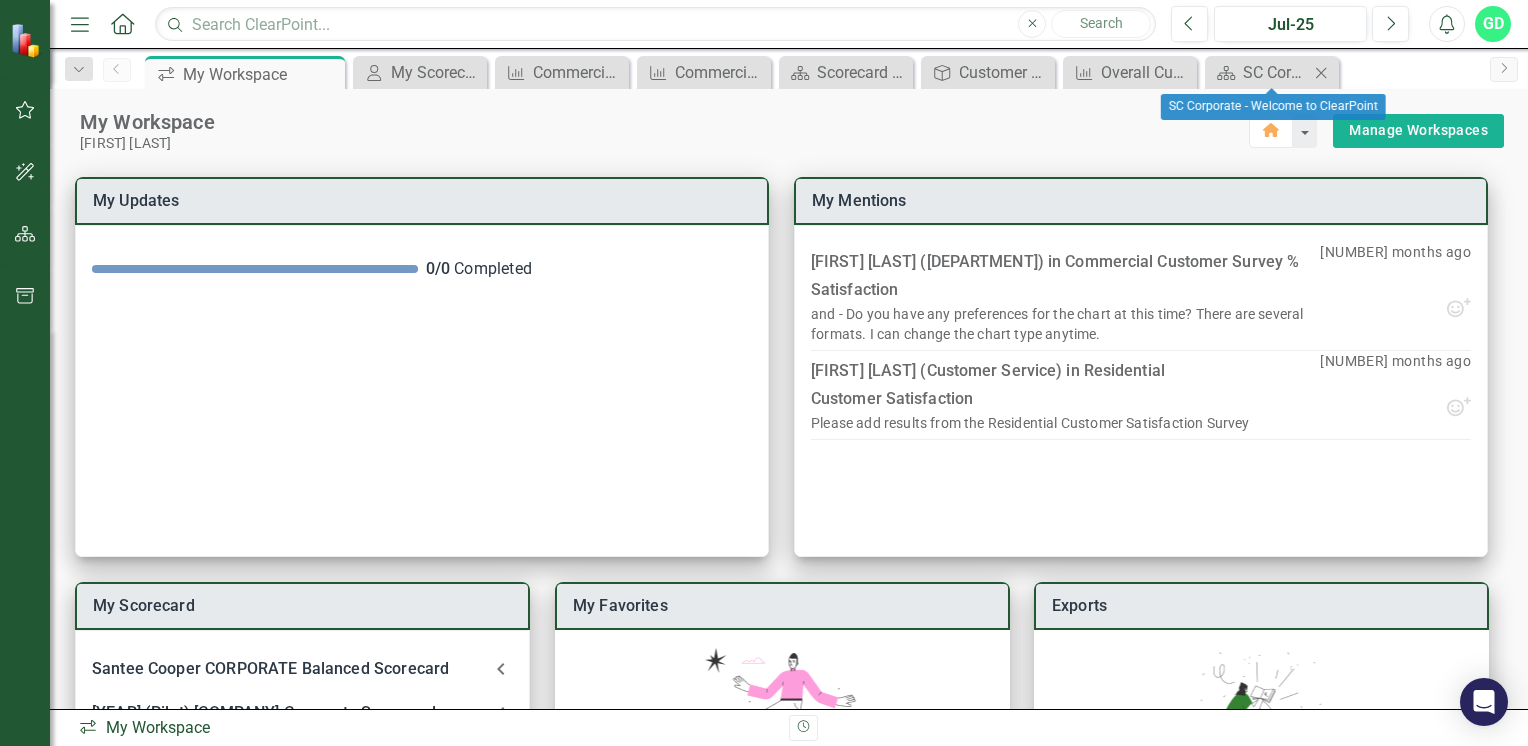 click at bounding box center [1321, 72] 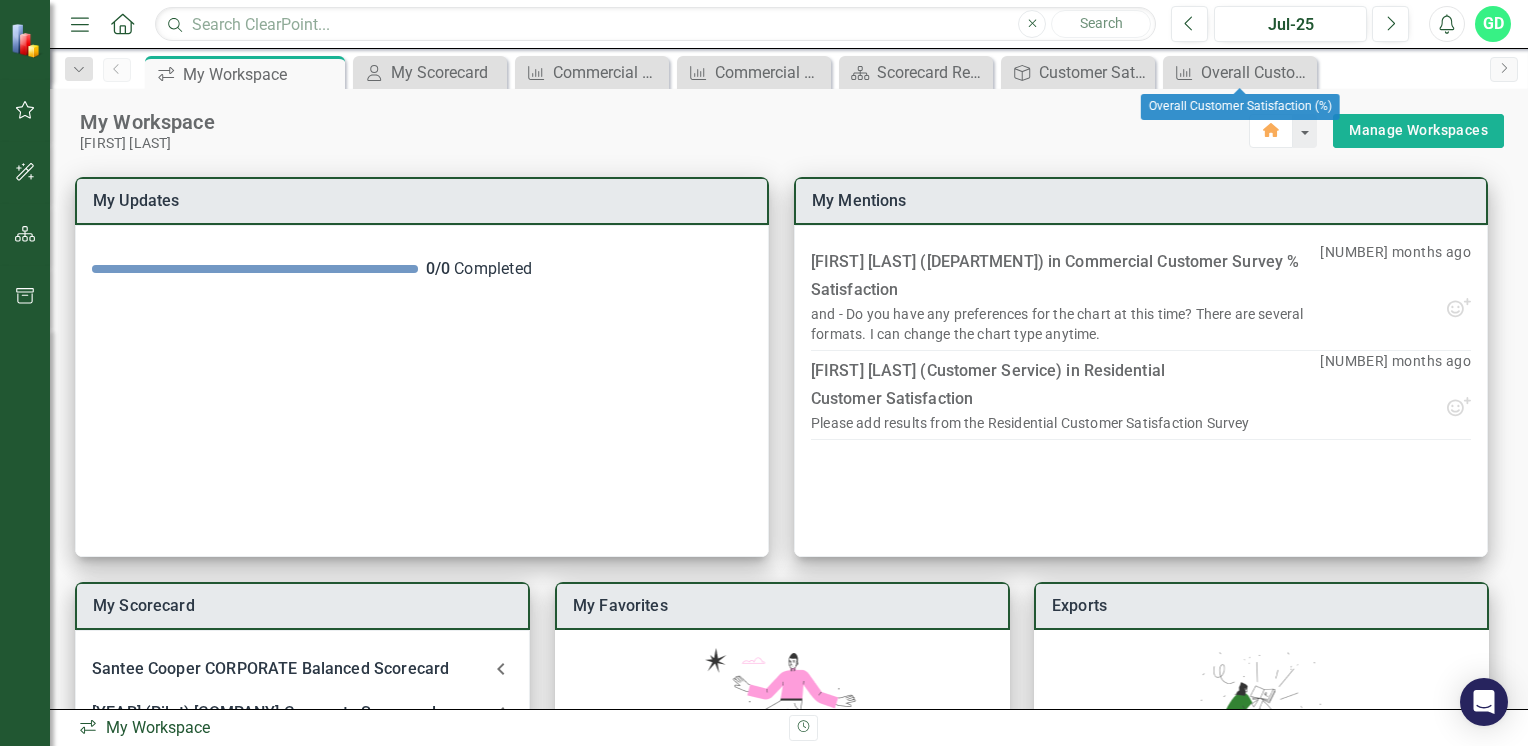 click on "Close" at bounding box center [0, 0] 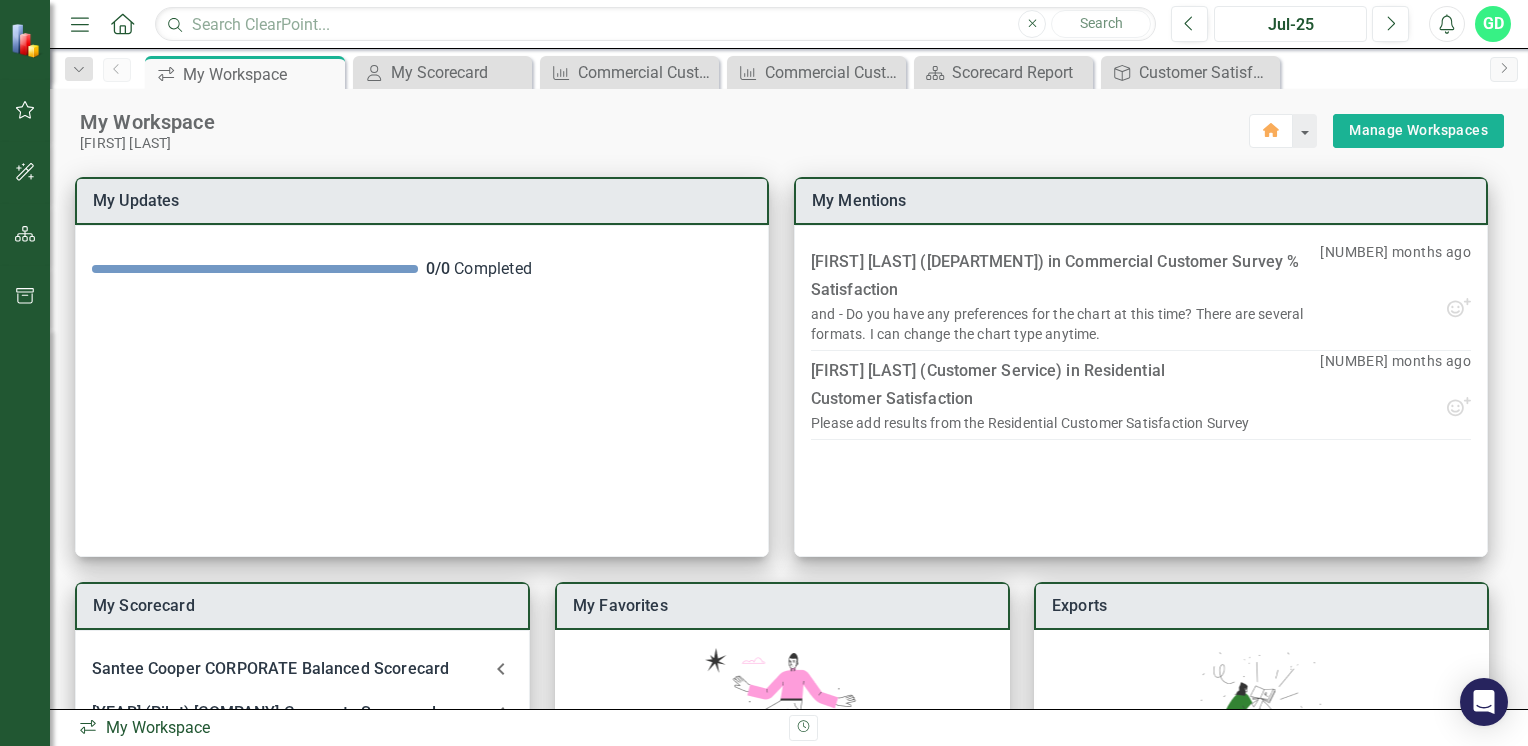 click on "Jul-25" at bounding box center (1290, 25) 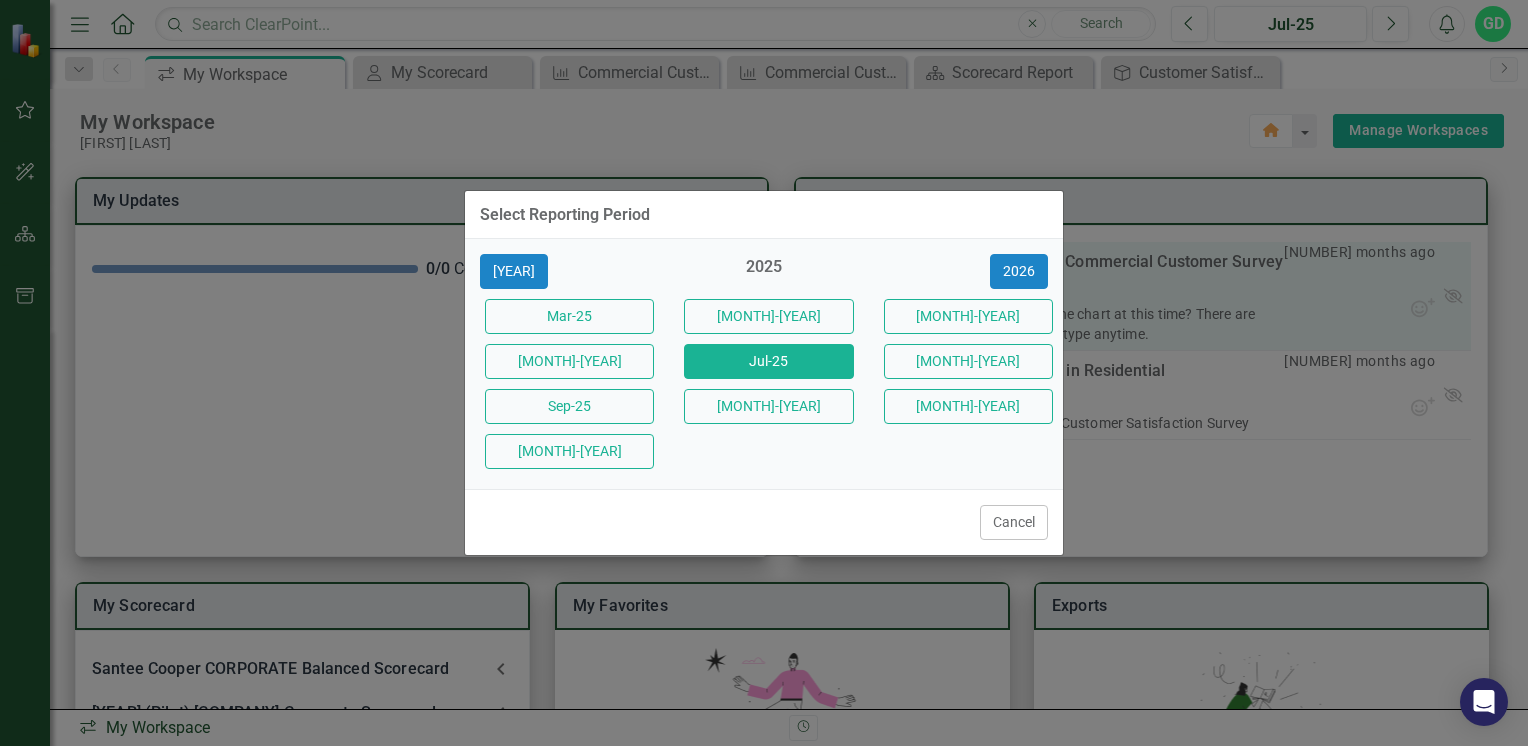 click on "[MONTH]-[YEAR]" at bounding box center [569, 316] 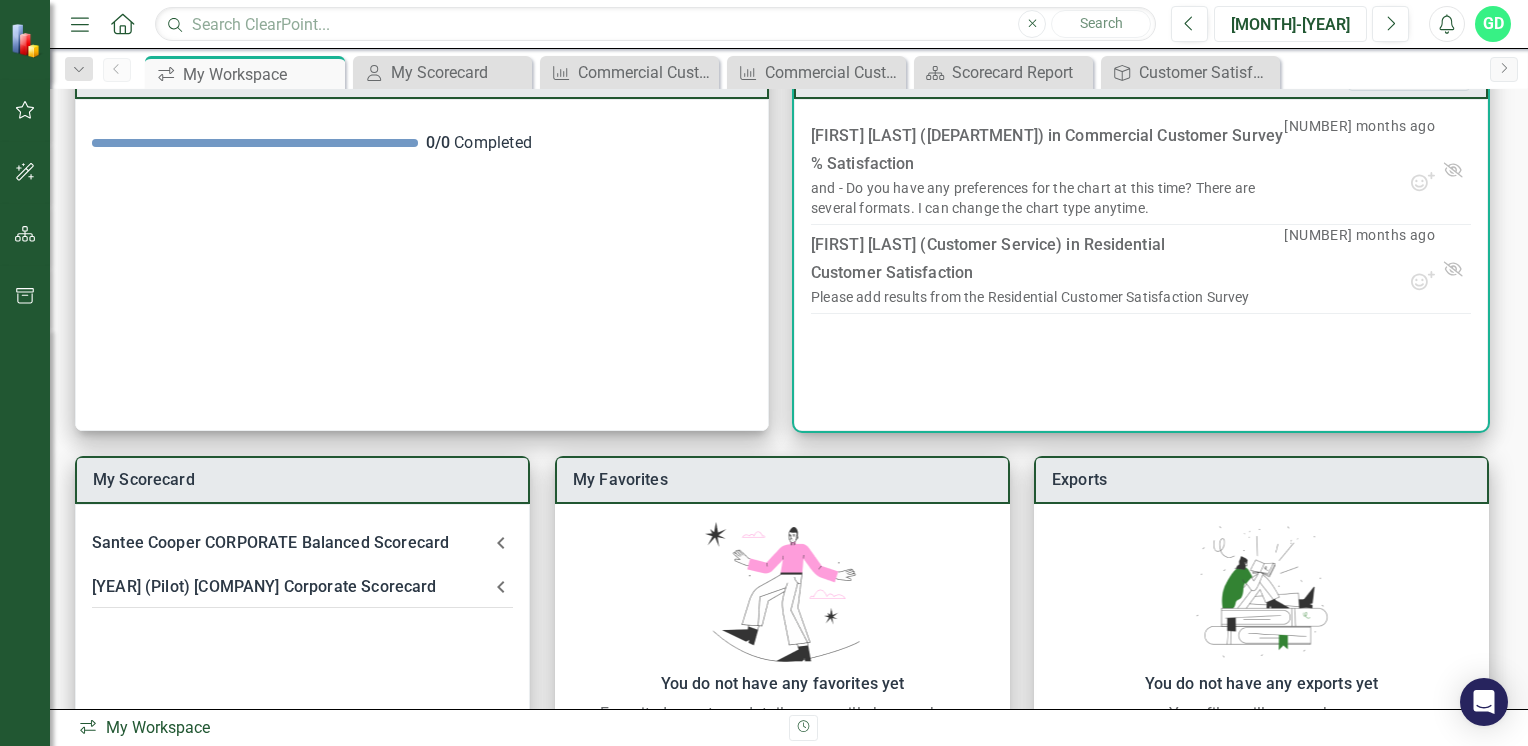 scroll, scrollTop: 0, scrollLeft: 0, axis: both 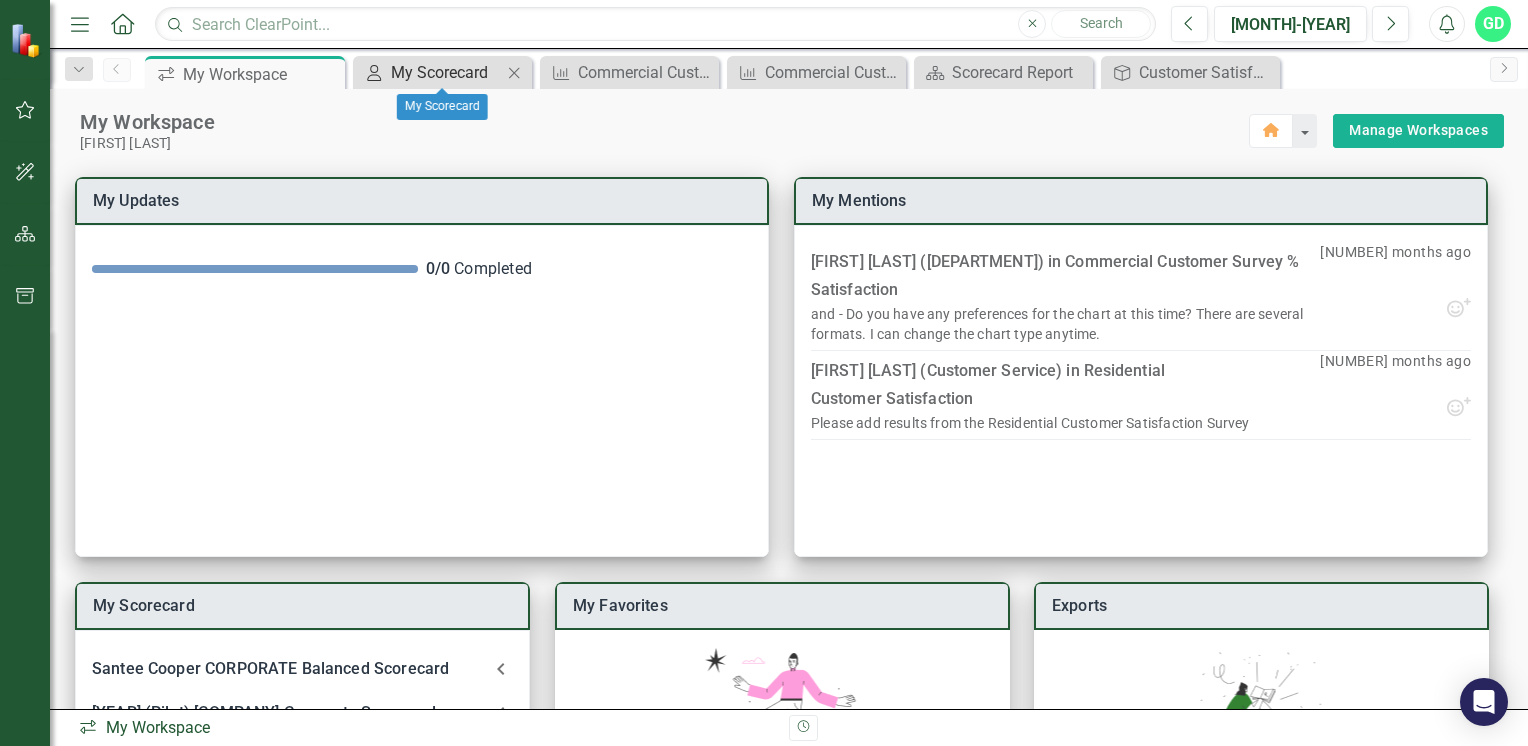 click on "My Scorecard" at bounding box center [446, 72] 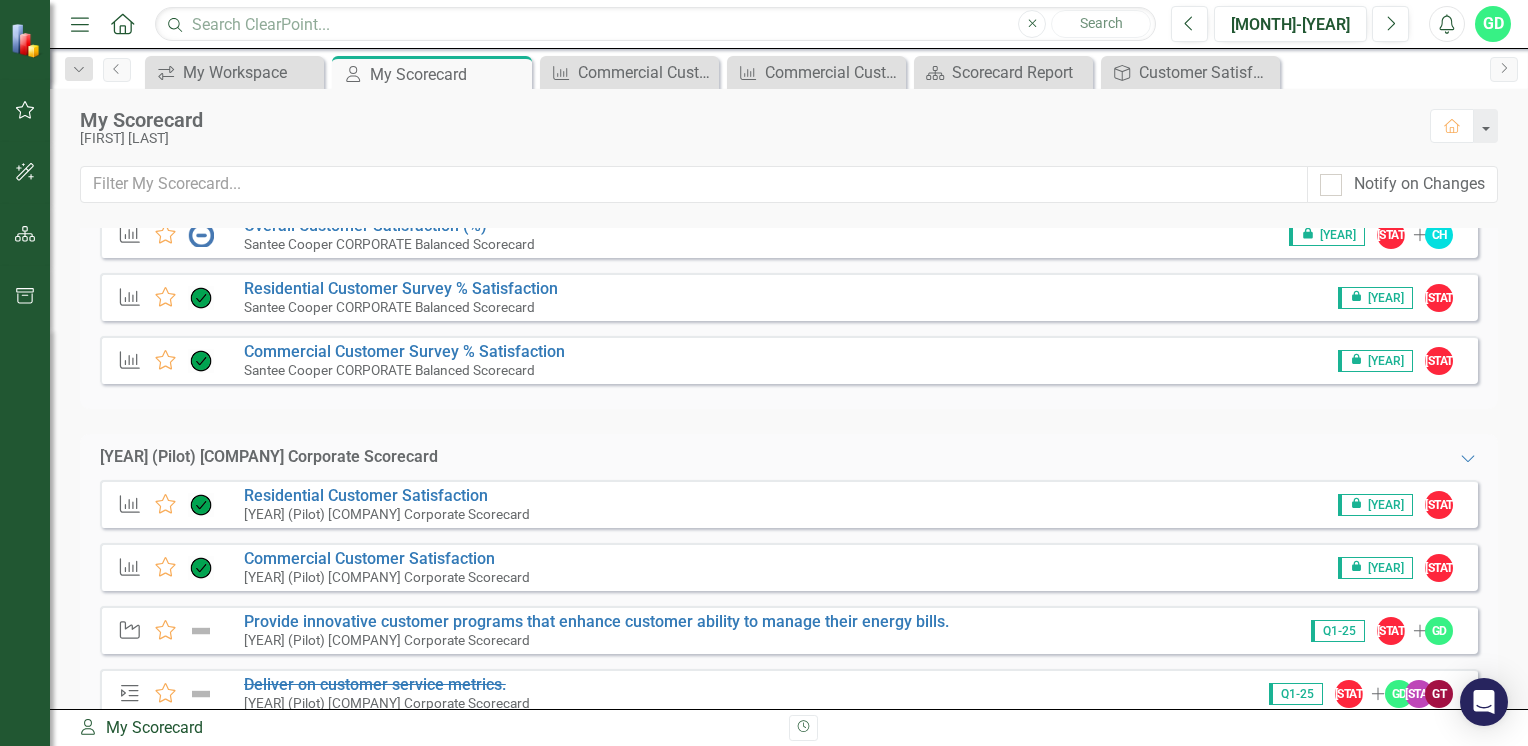 scroll, scrollTop: 120, scrollLeft: 0, axis: vertical 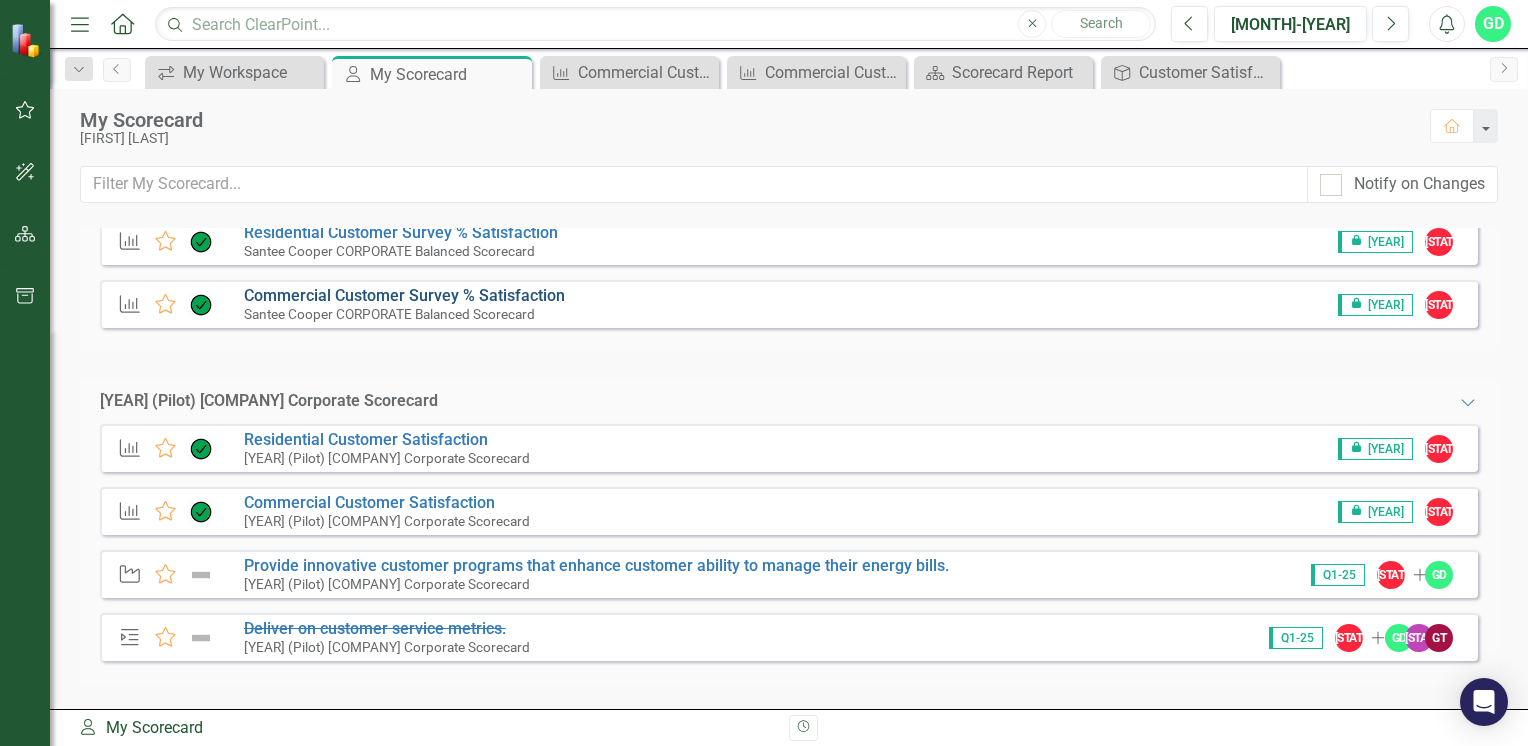 click on "Commercial Customer Survey % Satisfaction​" at bounding box center (404, 295) 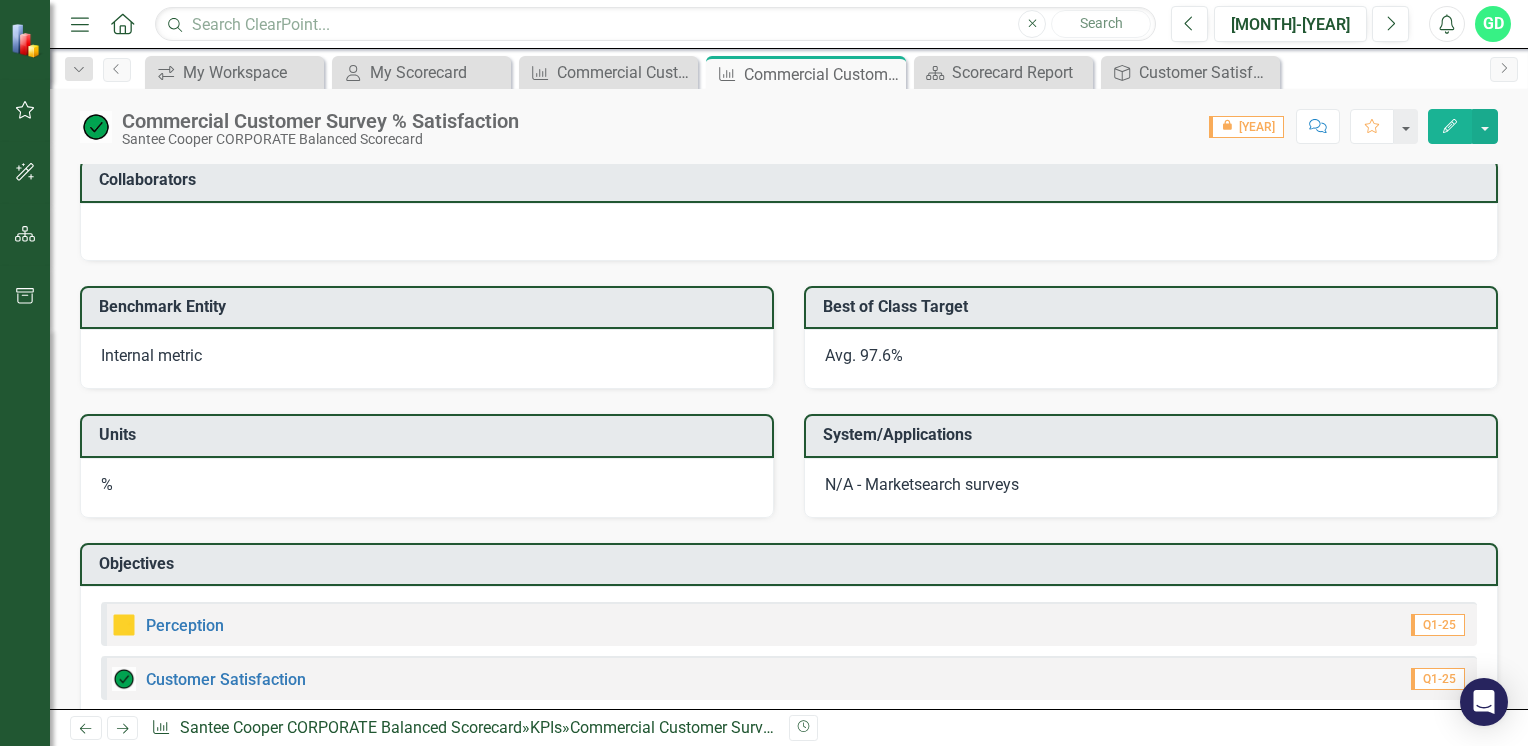 scroll, scrollTop: 1556, scrollLeft: 0, axis: vertical 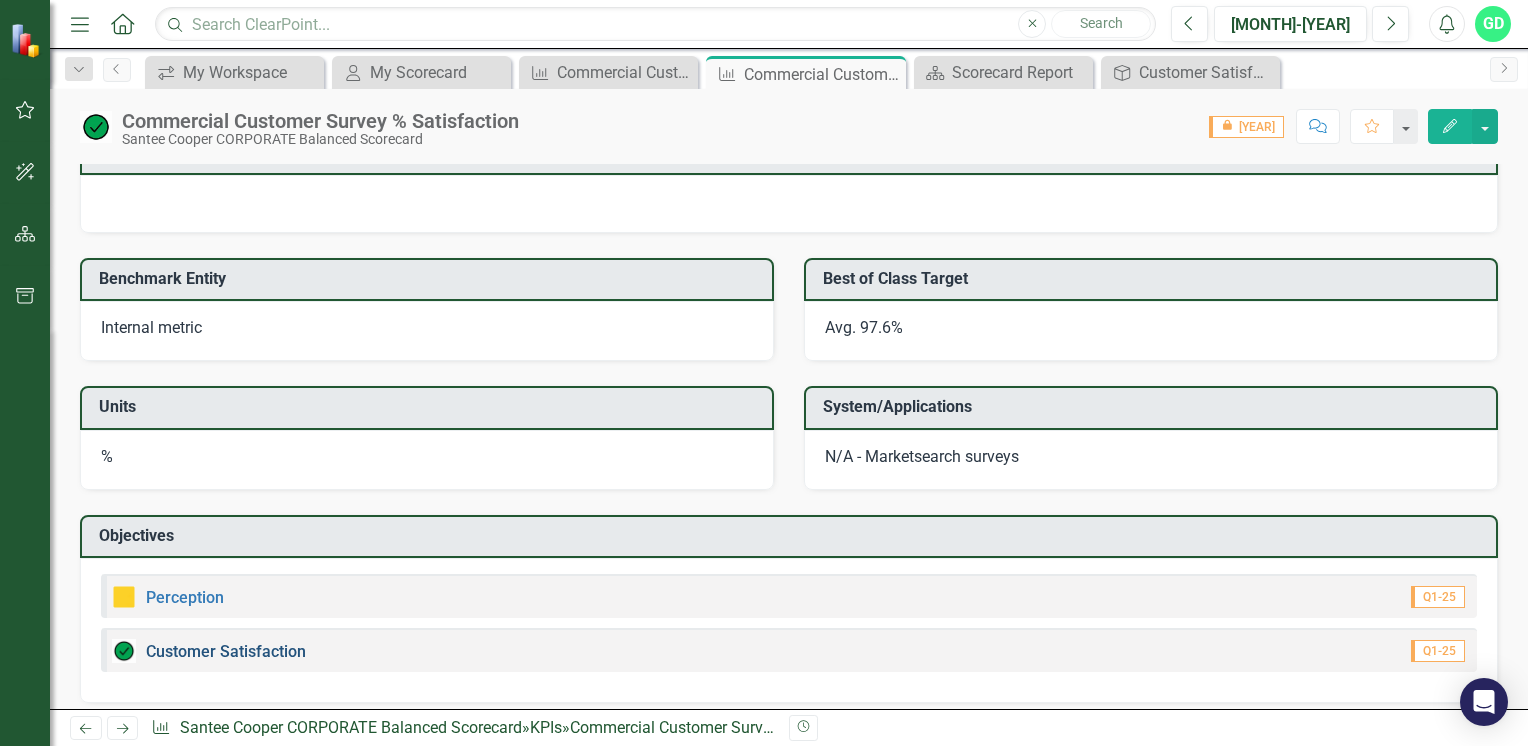 click on "Customer Satisfaction" at bounding box center (226, 651) 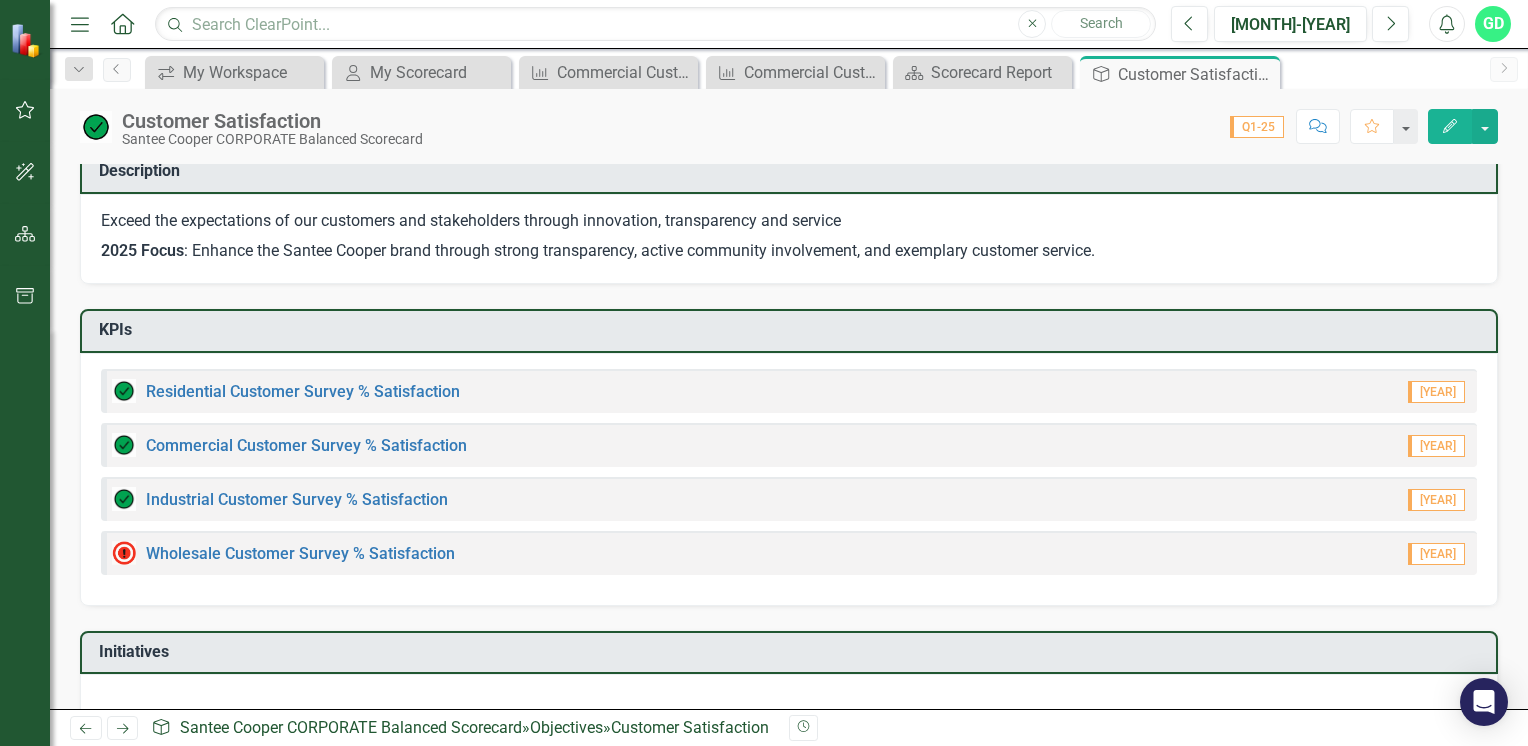scroll, scrollTop: 0, scrollLeft: 0, axis: both 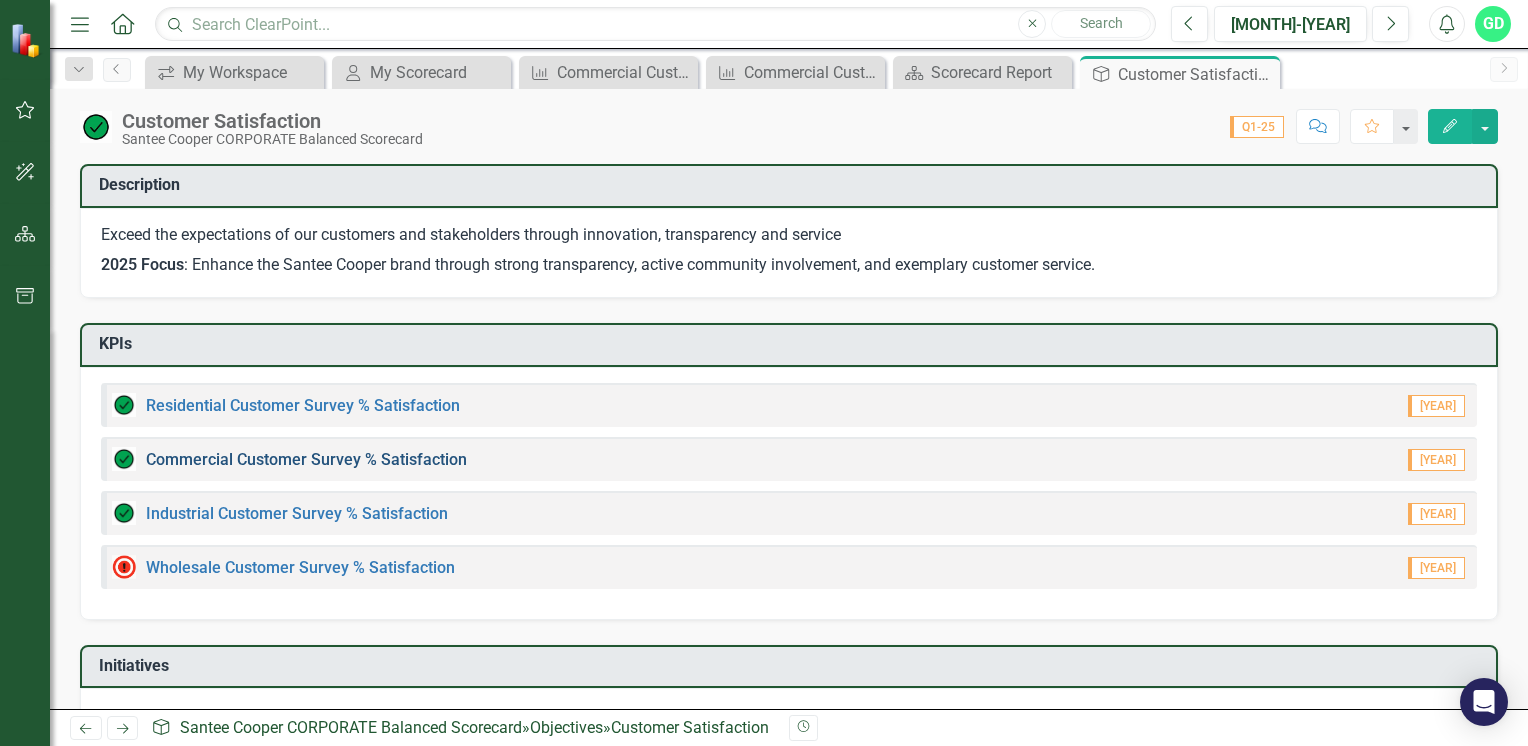click on "Commercial Customer Survey % Satisfaction​" at bounding box center (306, 459) 